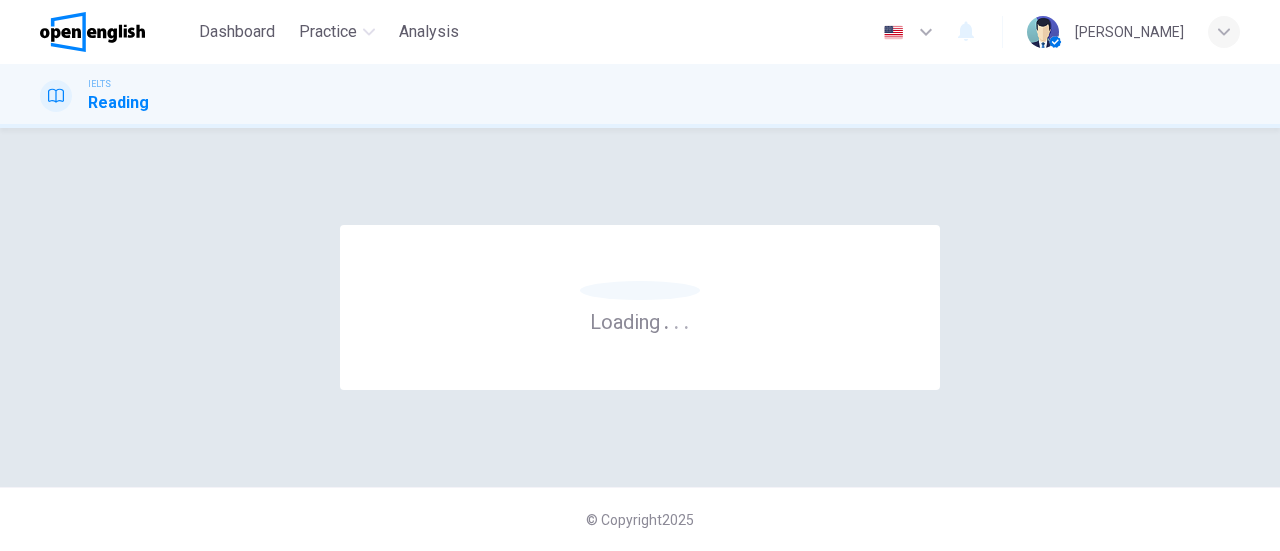 scroll, scrollTop: 0, scrollLeft: 0, axis: both 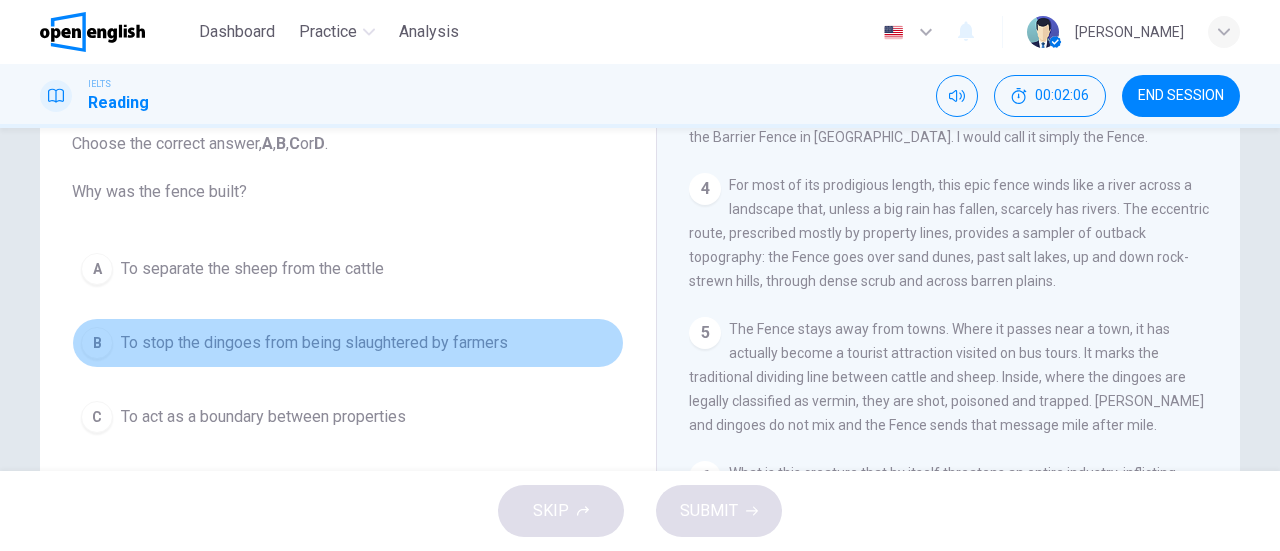 click on "To stop the dingoes from being slaughtered by farmers" at bounding box center [314, 343] 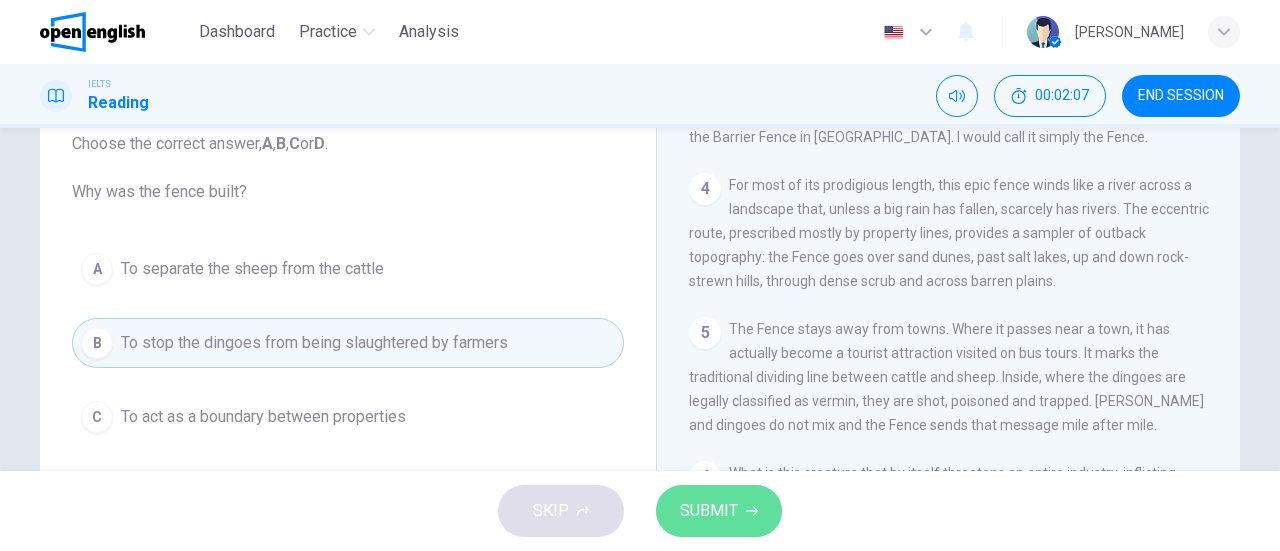 click on "SUBMIT" at bounding box center (719, 511) 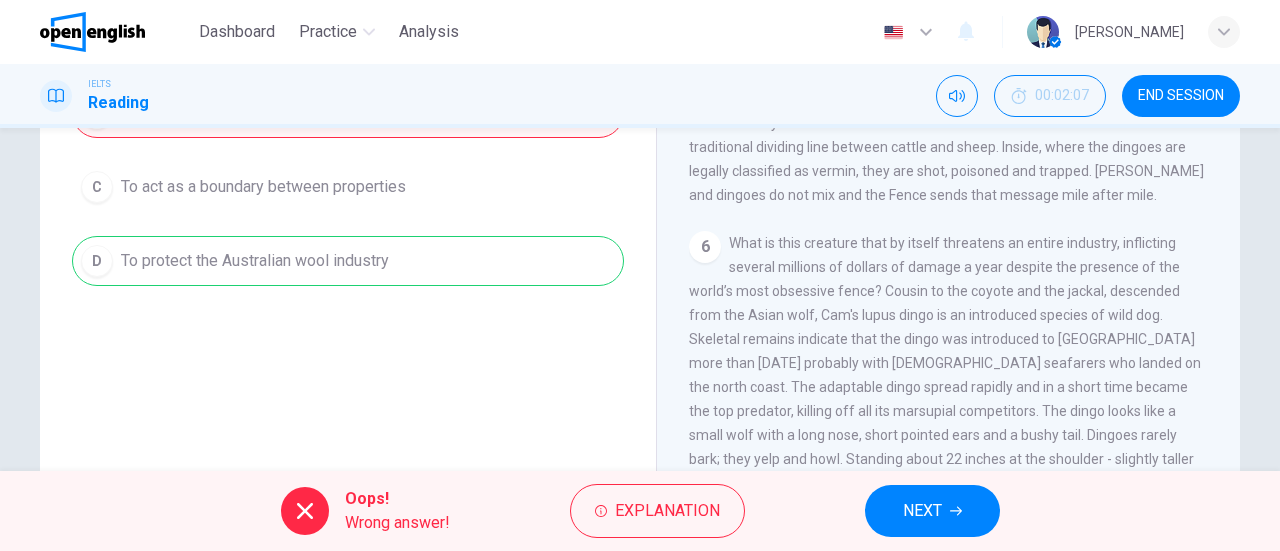 scroll, scrollTop: 332, scrollLeft: 0, axis: vertical 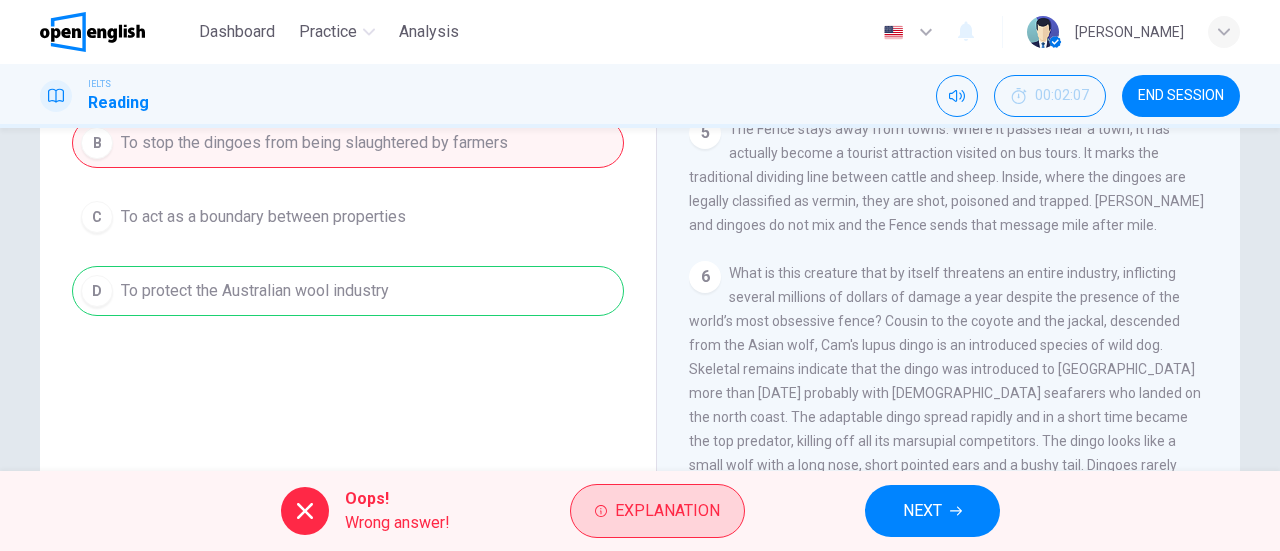 click on "Explanation" at bounding box center [667, 511] 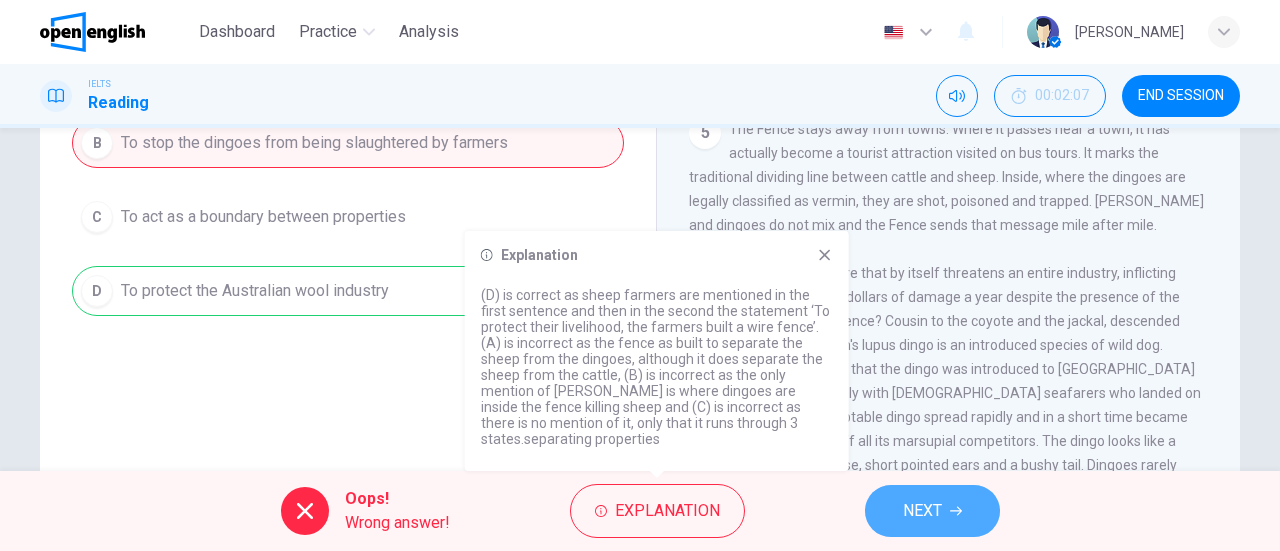 click on "NEXT" at bounding box center [922, 511] 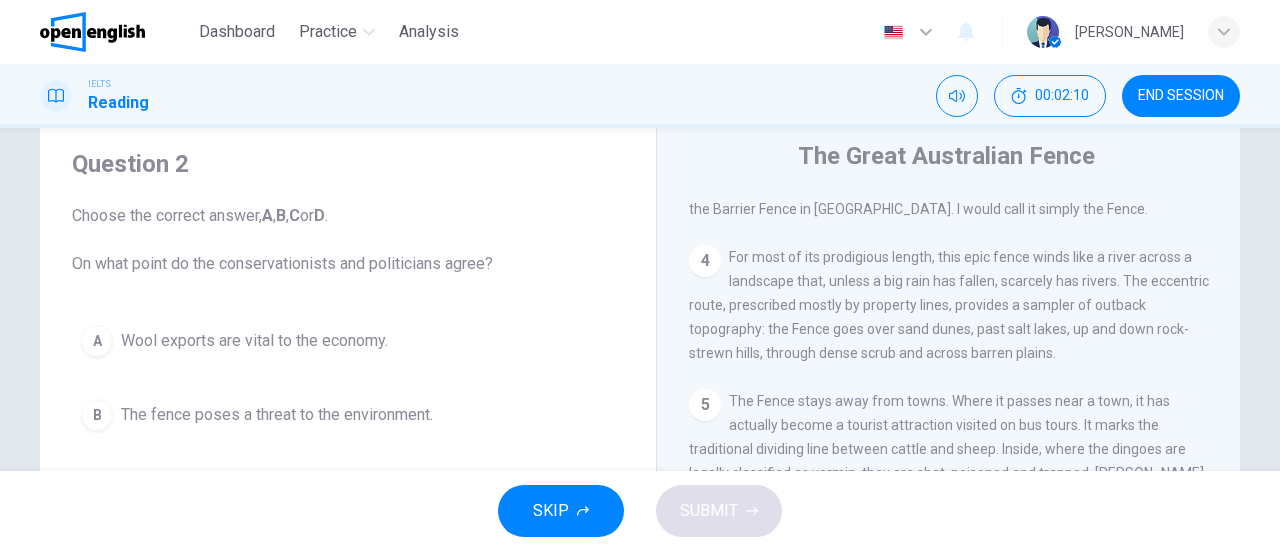 scroll, scrollTop: 100, scrollLeft: 0, axis: vertical 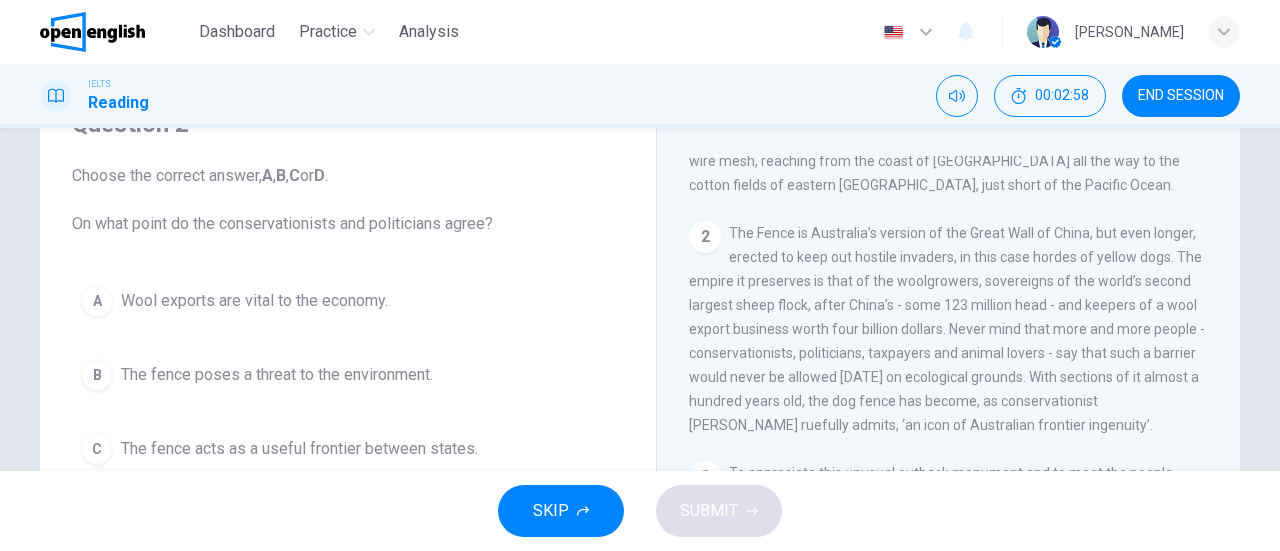 drag, startPoint x: 886, startPoint y: 295, endPoint x: 918, endPoint y: 293, distance: 32.06244 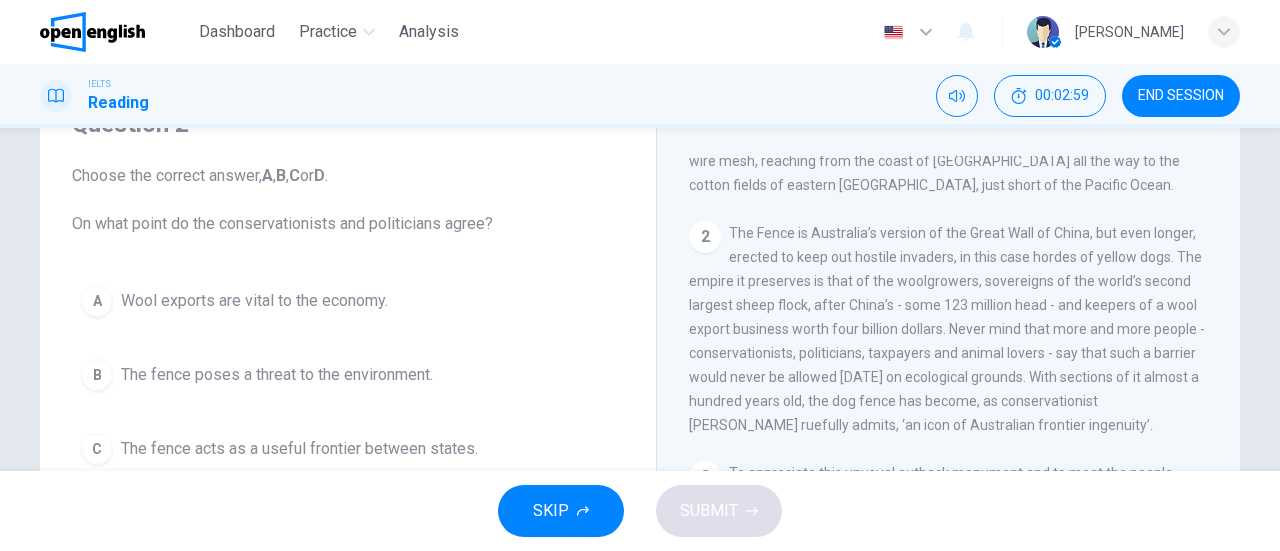 drag, startPoint x: 887, startPoint y: 289, endPoint x: 956, endPoint y: 292, distance: 69.065186 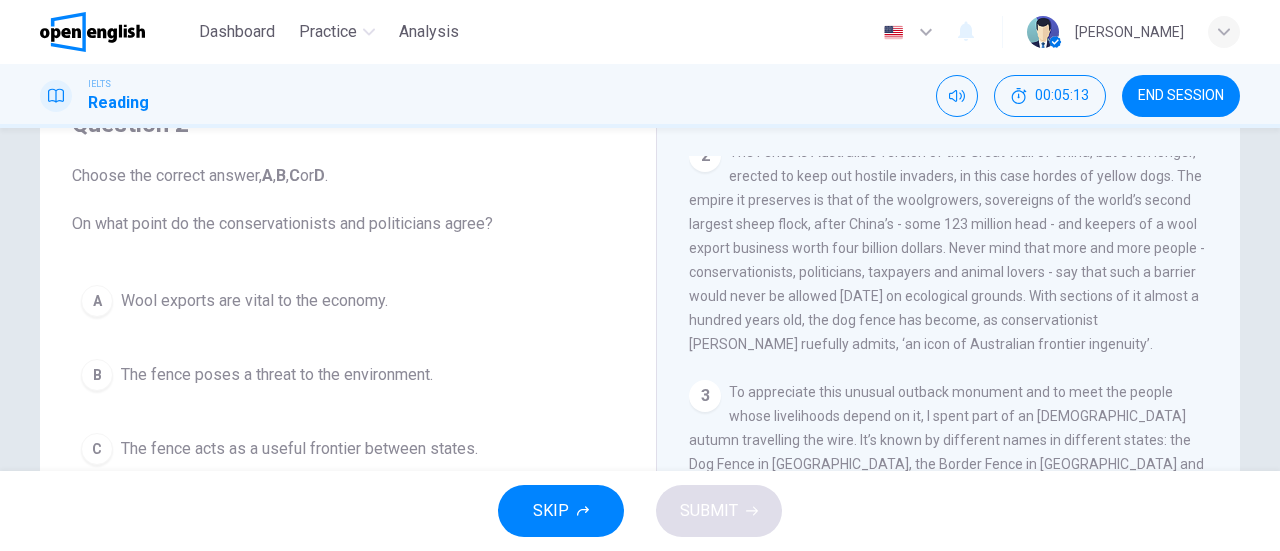 scroll, scrollTop: 600, scrollLeft: 0, axis: vertical 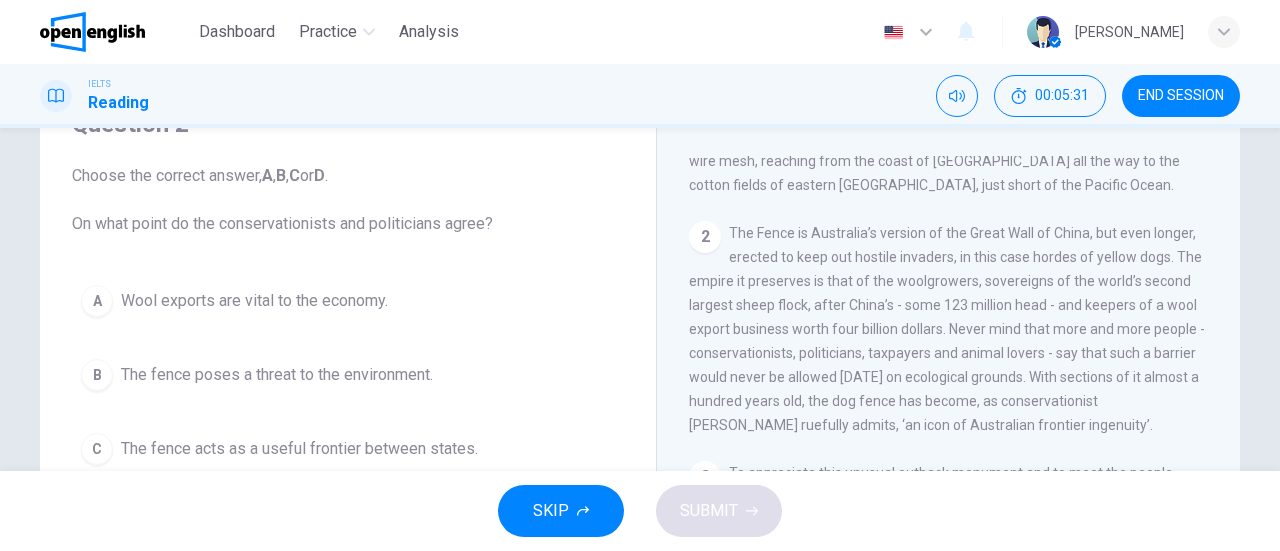 drag, startPoint x: 998, startPoint y: 287, endPoint x: 1078, endPoint y: 336, distance: 93.813644 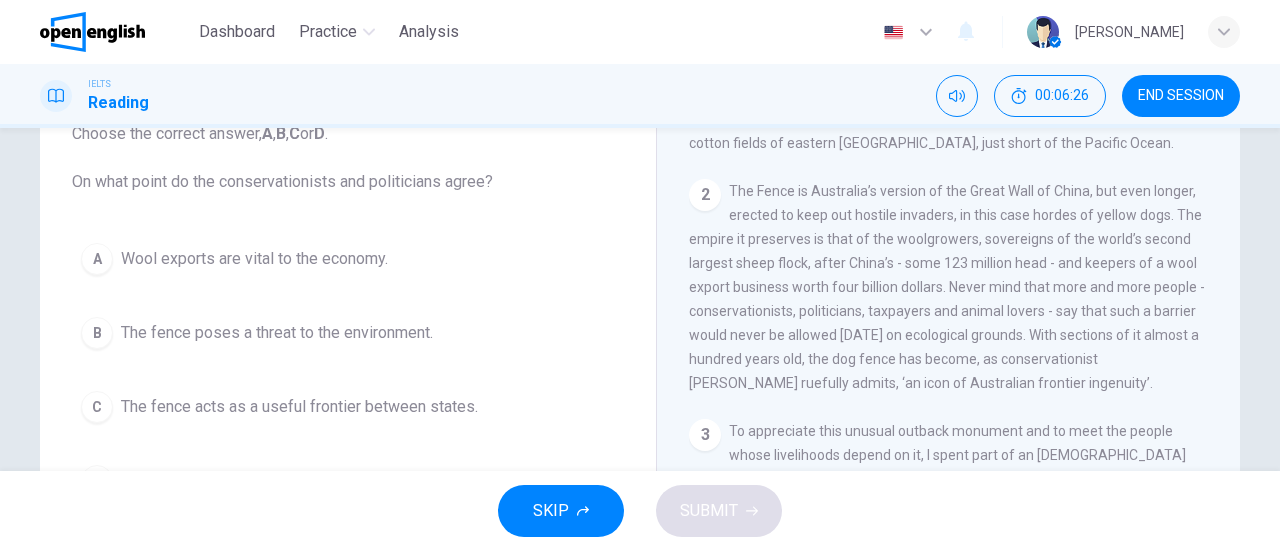 scroll, scrollTop: 100, scrollLeft: 0, axis: vertical 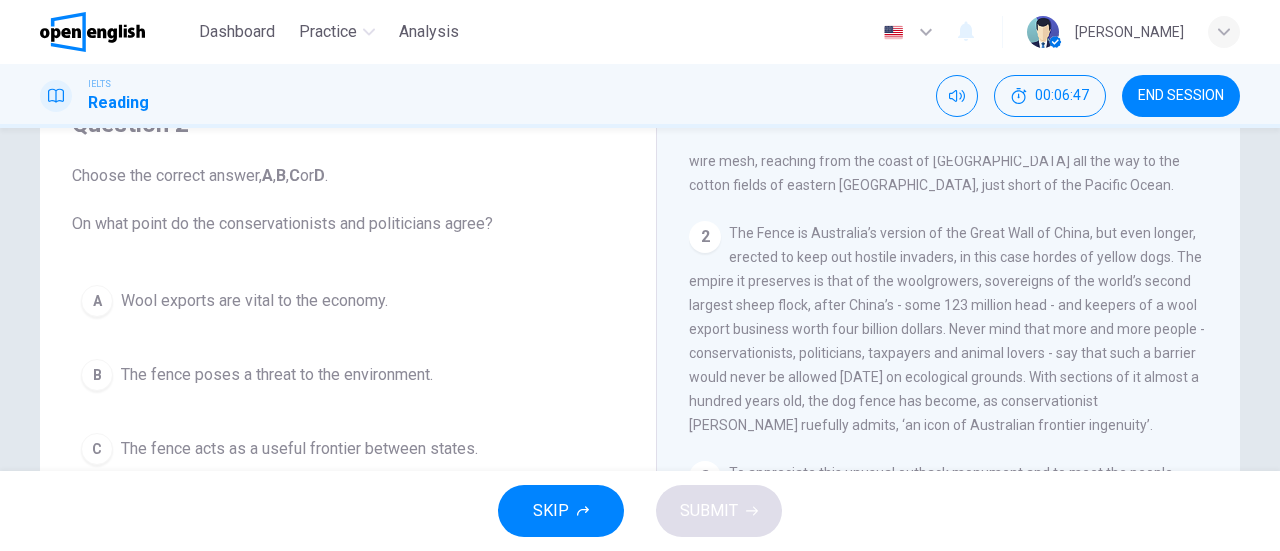 click on "The fence poses a threat to the environment." at bounding box center [277, 375] 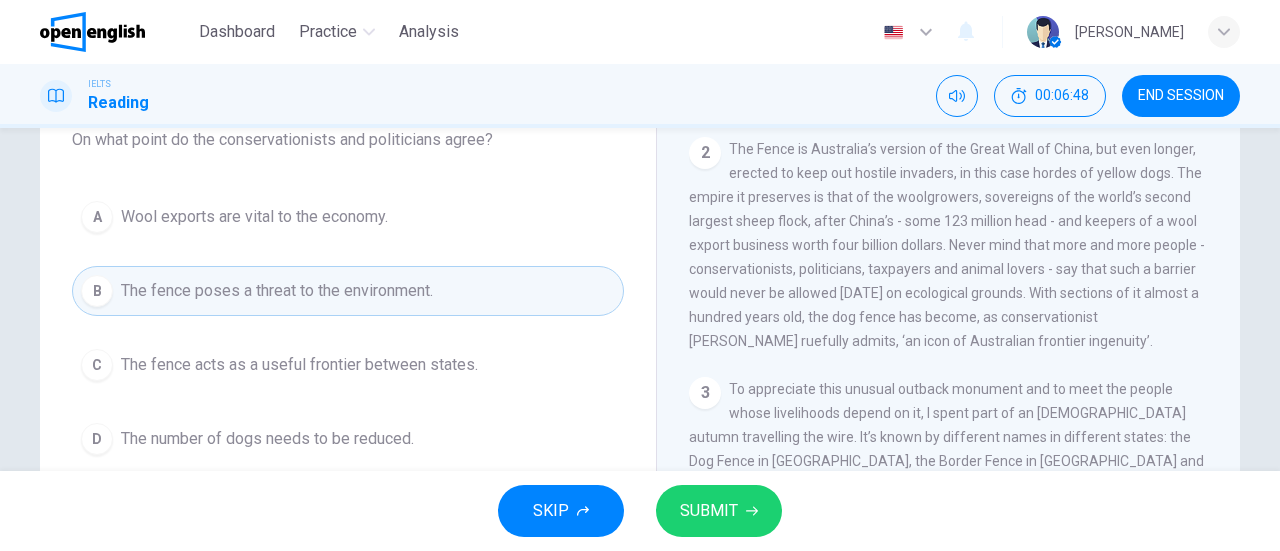 scroll, scrollTop: 300, scrollLeft: 0, axis: vertical 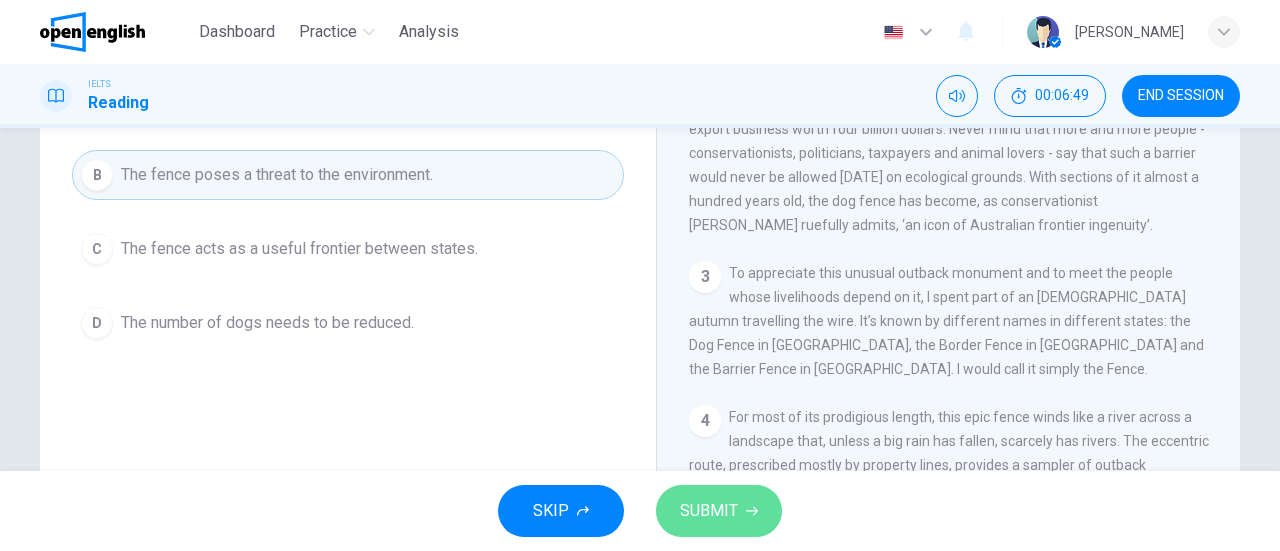 click on "SUBMIT" at bounding box center (719, 511) 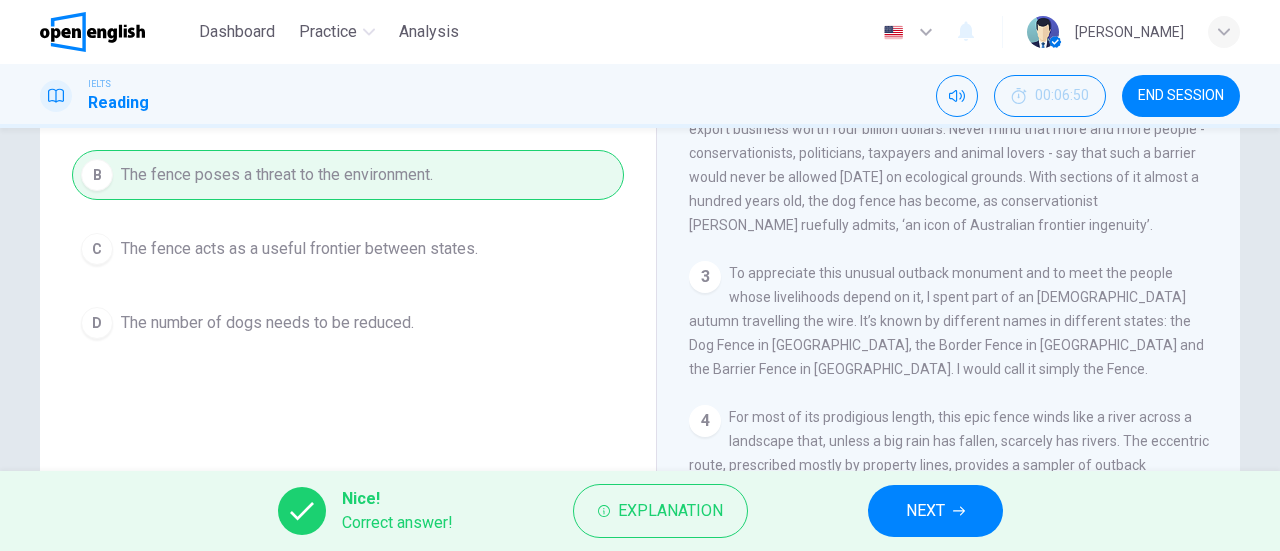 click on "NEXT" at bounding box center [935, 511] 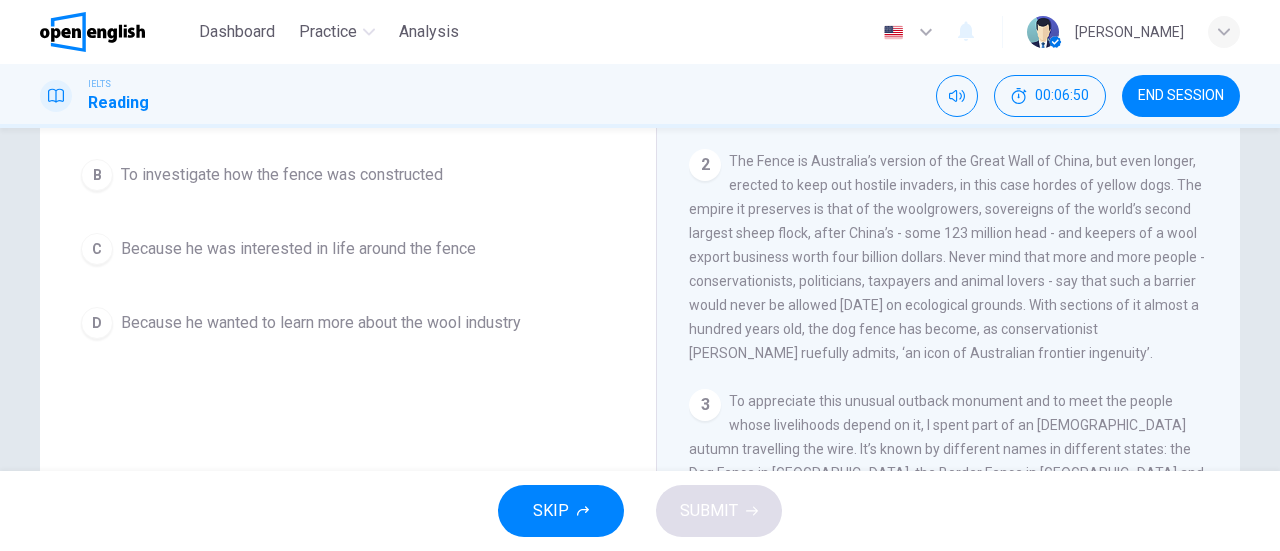 scroll, scrollTop: 300, scrollLeft: 0, axis: vertical 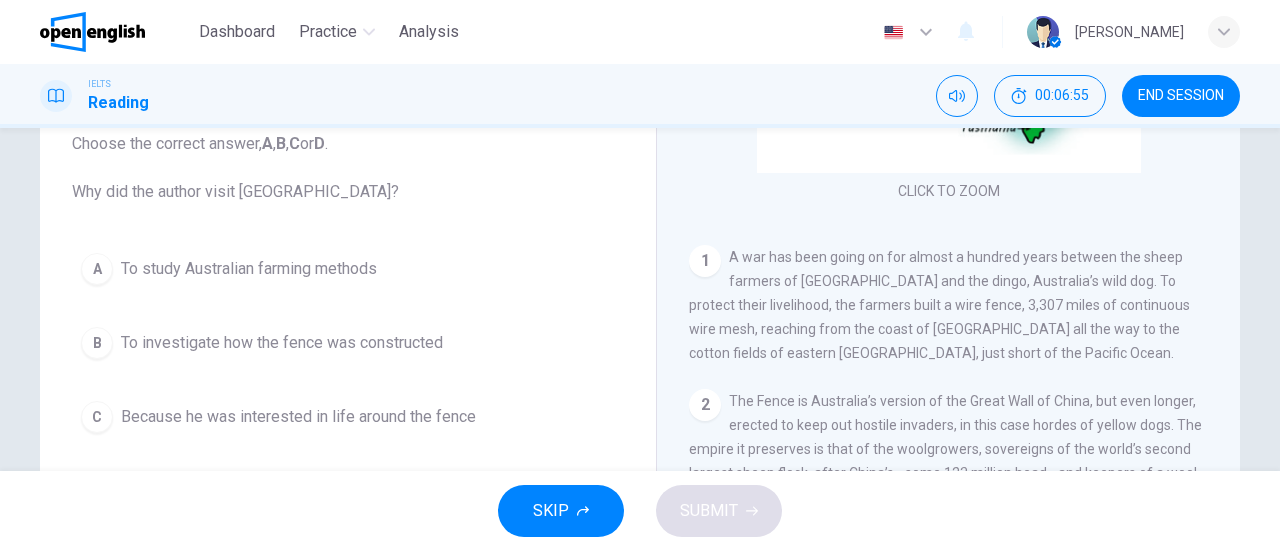 click at bounding box center [1043, 32] 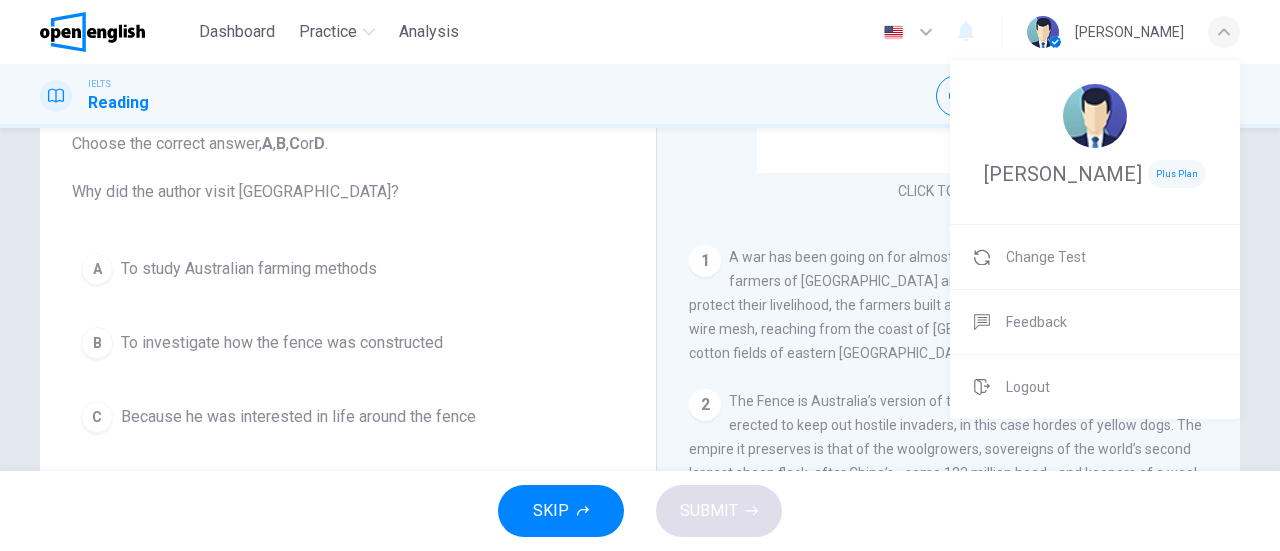 click at bounding box center (1095, 116) 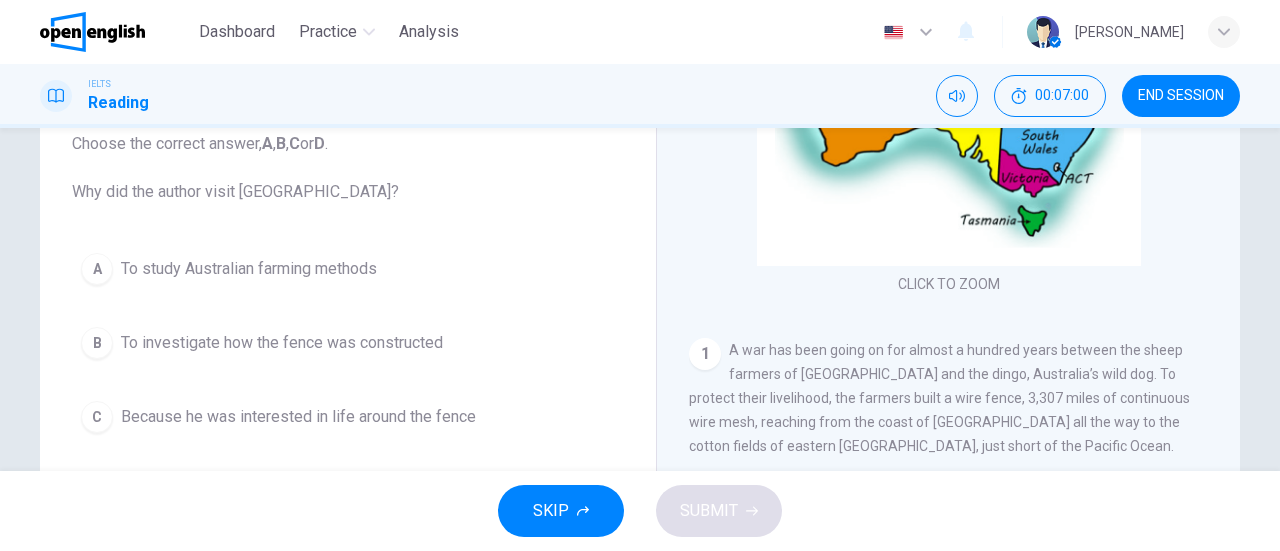 scroll, scrollTop: 100, scrollLeft: 0, axis: vertical 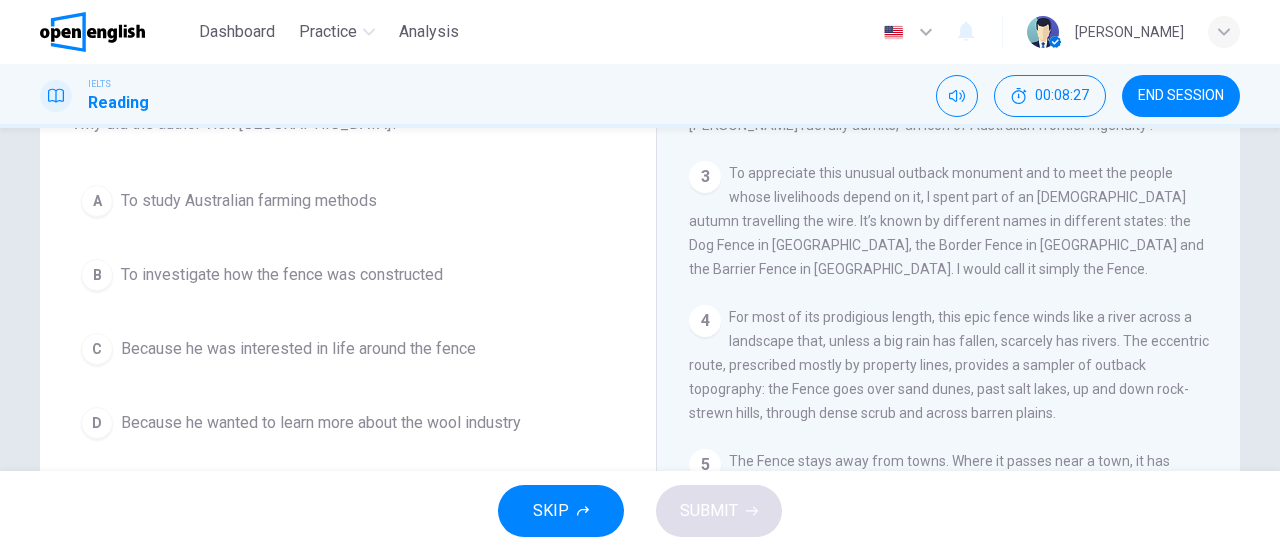 click on "Because he was interested in life around the fence" at bounding box center [298, 349] 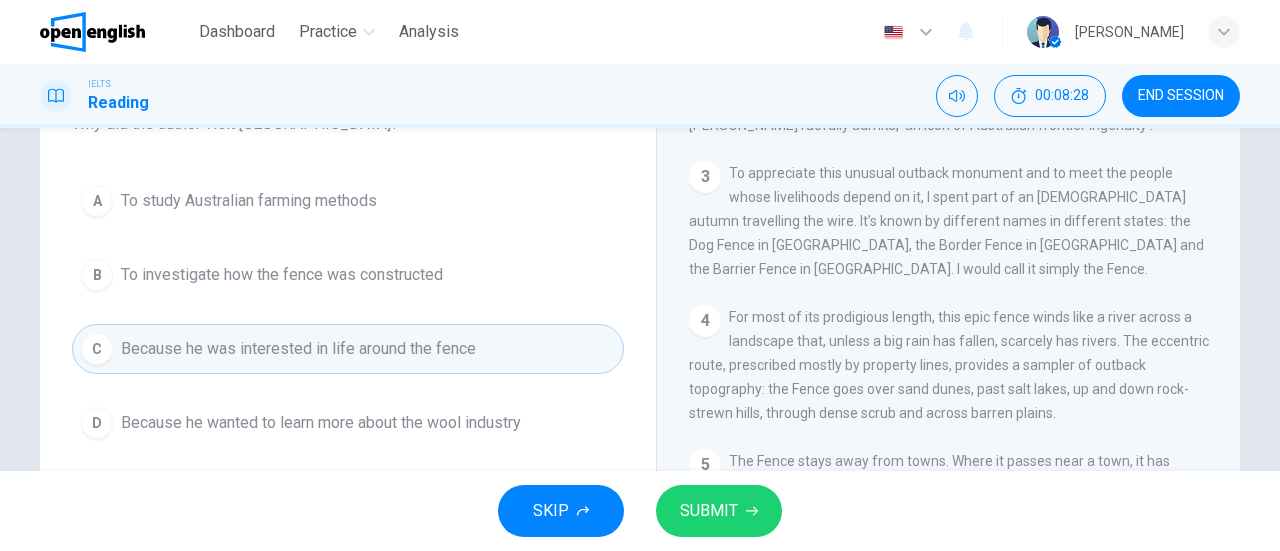 click on "SUBMIT" at bounding box center (709, 511) 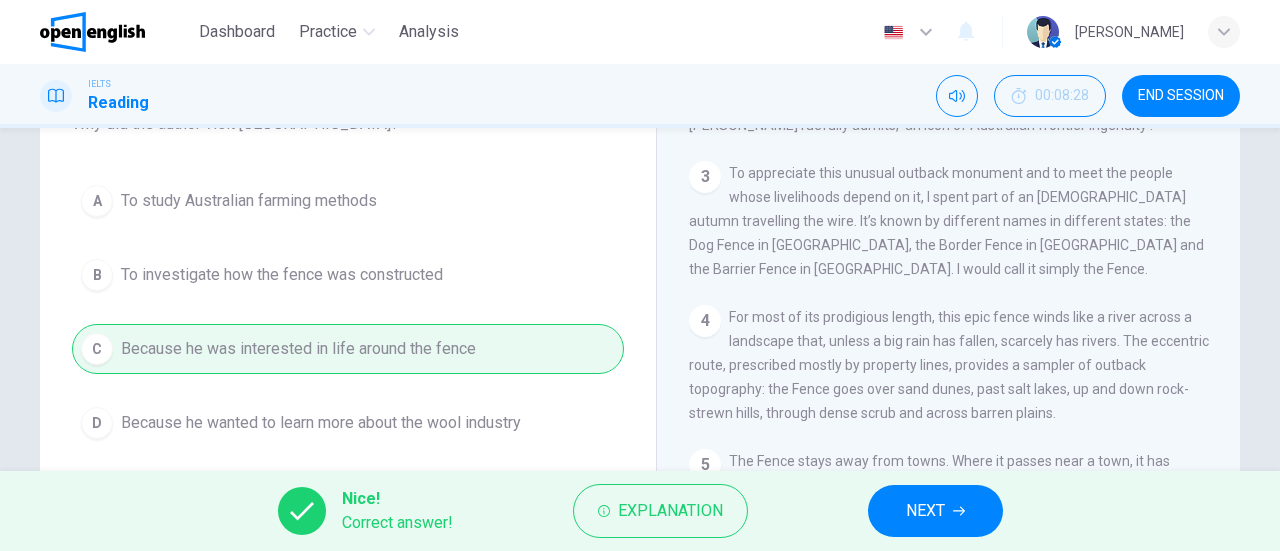 click on "NEXT" at bounding box center [935, 511] 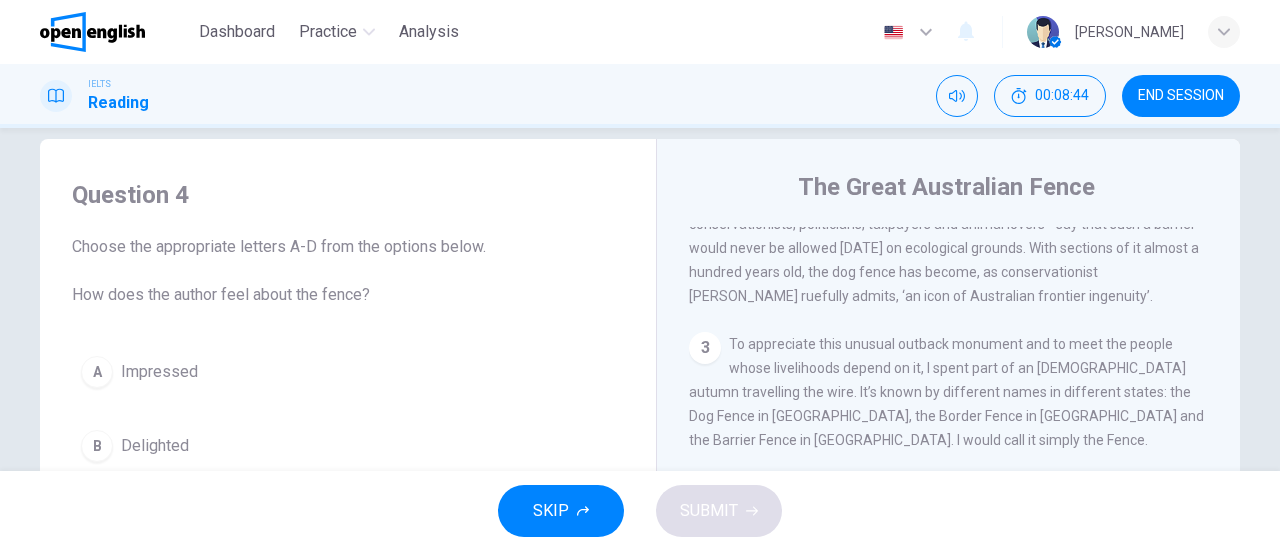 scroll, scrollTop: 0, scrollLeft: 0, axis: both 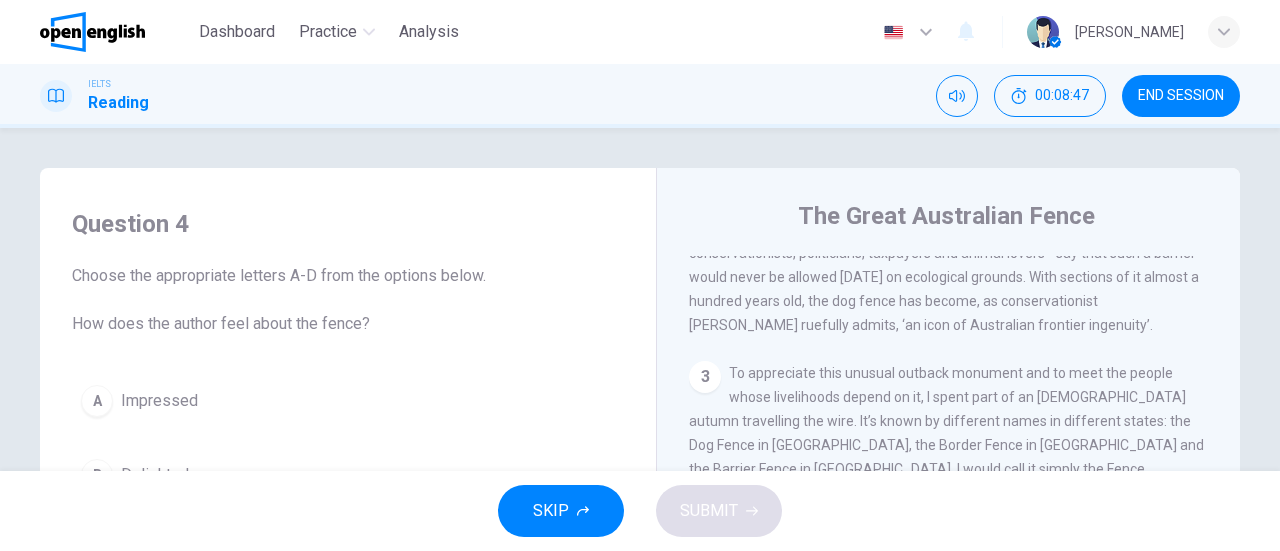 drag, startPoint x: 1267, startPoint y: 184, endPoint x: 1279, endPoint y: 263, distance: 79.9062 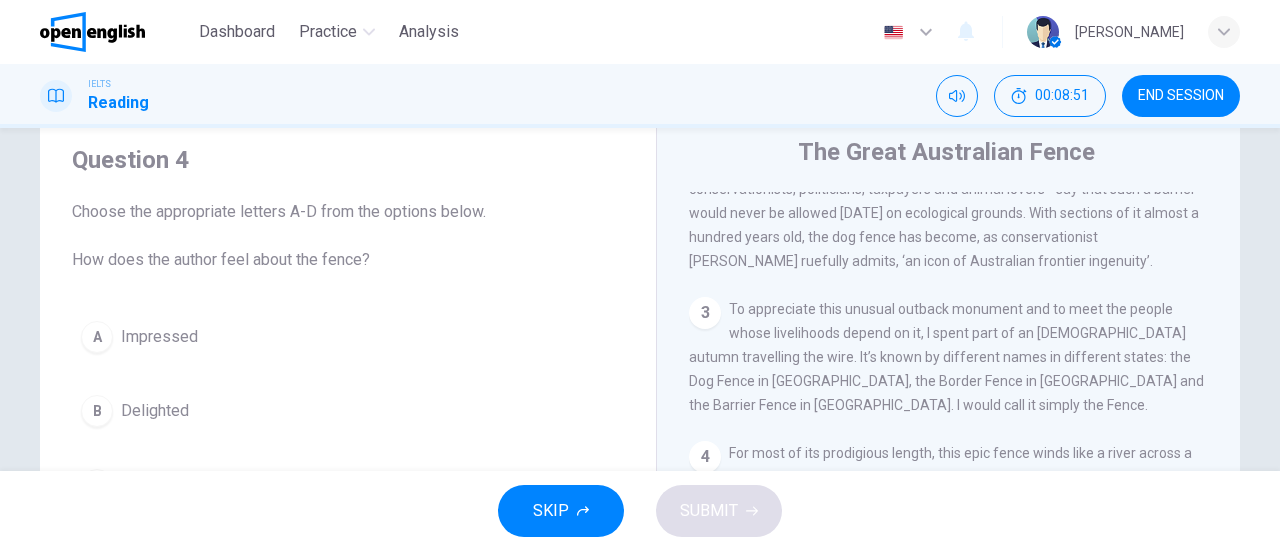 scroll, scrollTop: 70, scrollLeft: 0, axis: vertical 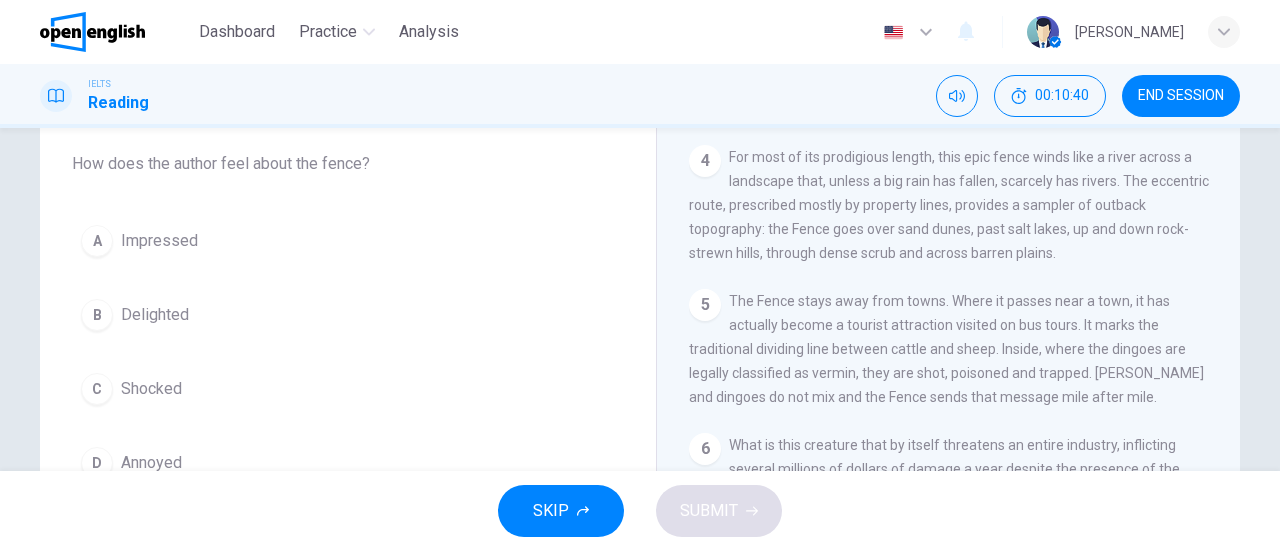 click on "A Impressed" at bounding box center (348, 241) 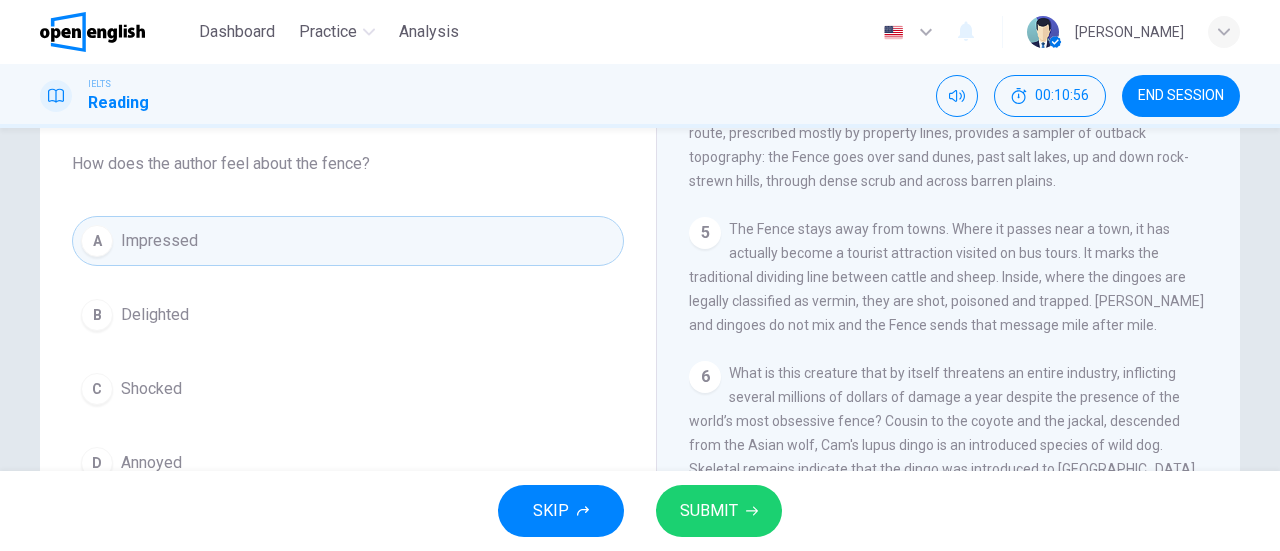 scroll, scrollTop: 1000, scrollLeft: 0, axis: vertical 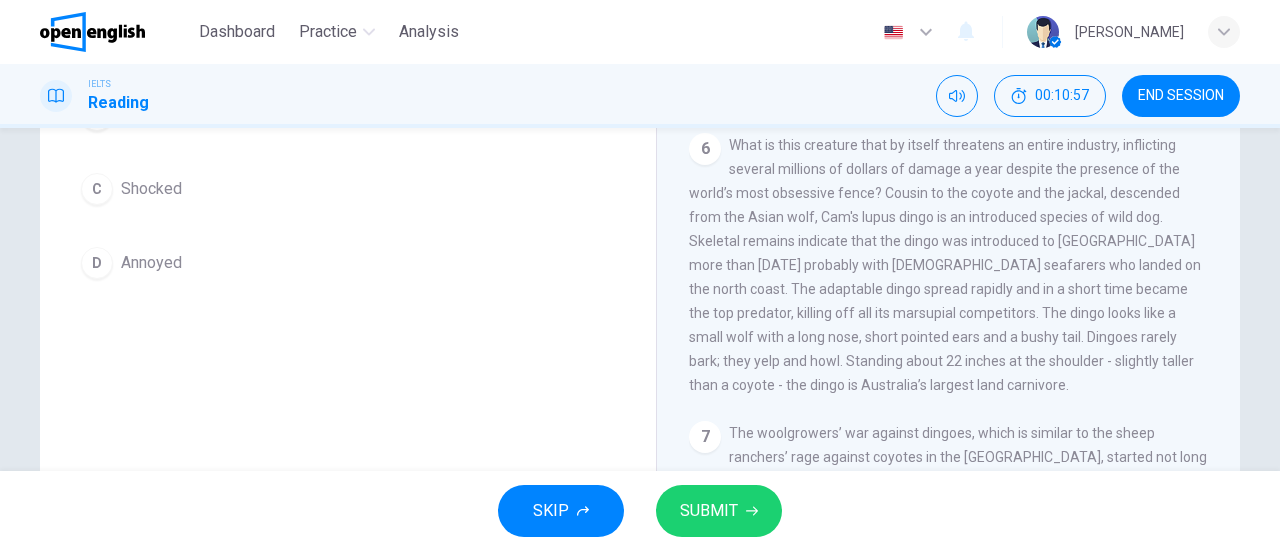 click on "SUBMIT" at bounding box center [709, 511] 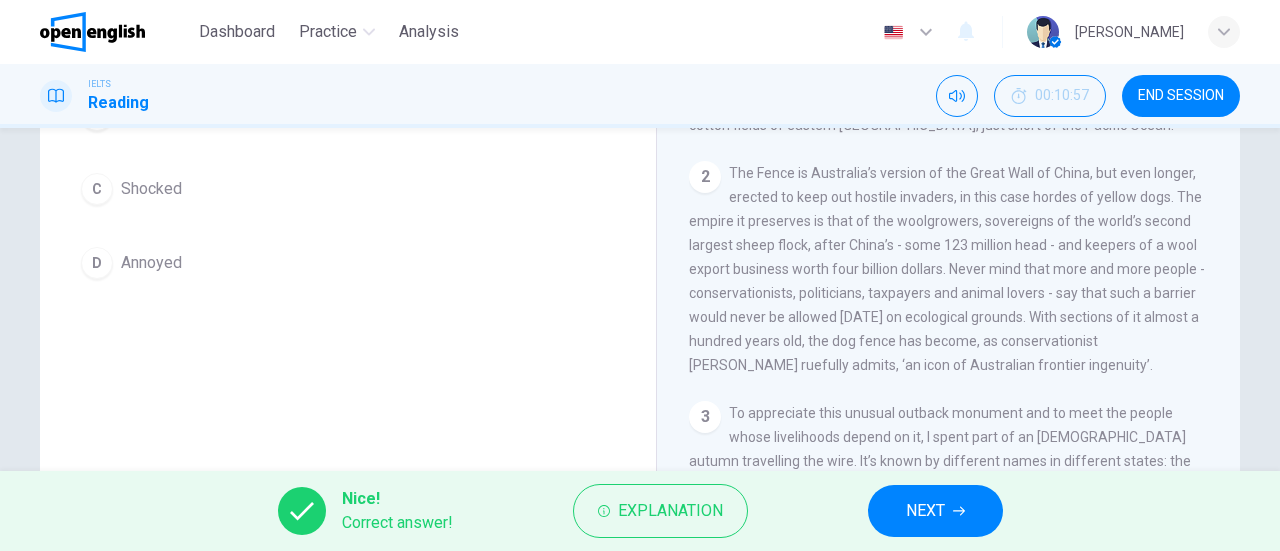 scroll, scrollTop: 0, scrollLeft: 0, axis: both 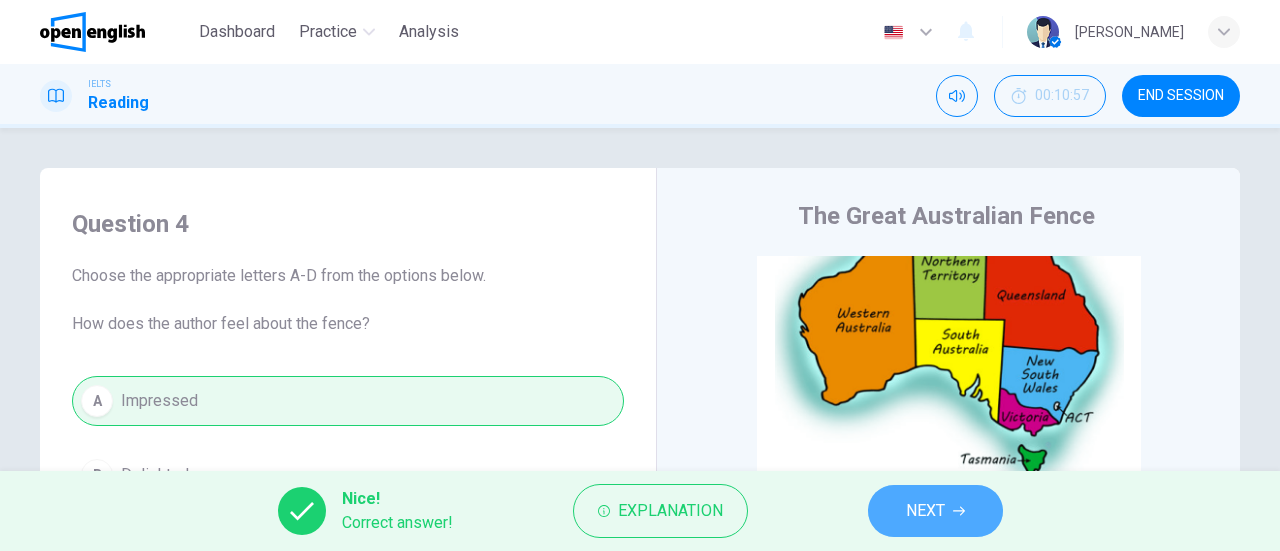 click on "NEXT" at bounding box center [925, 511] 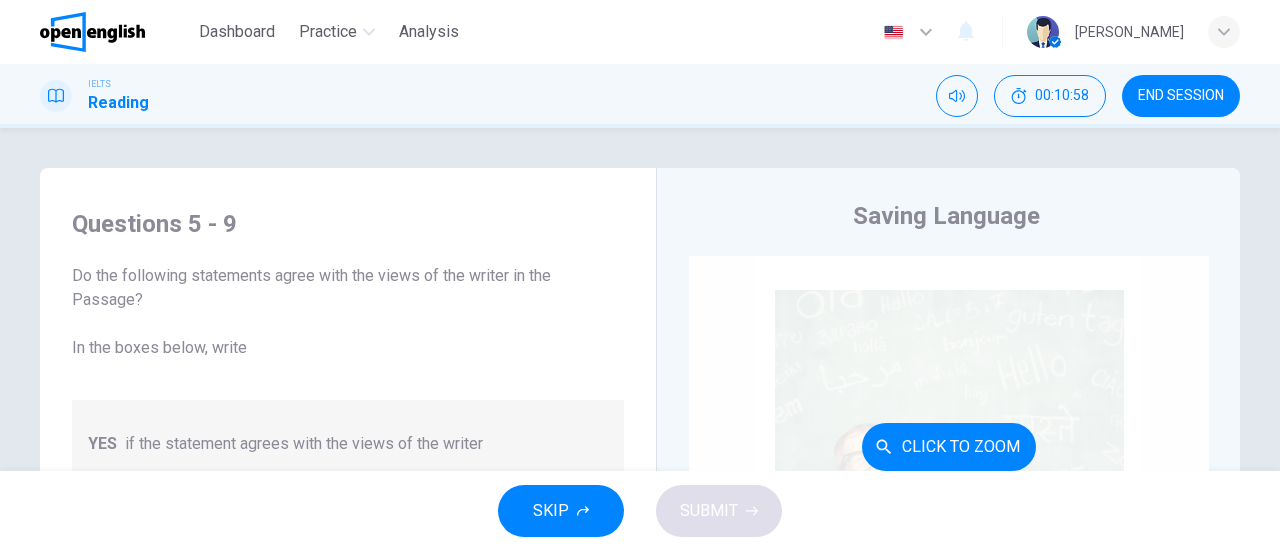 scroll, scrollTop: 100, scrollLeft: 0, axis: vertical 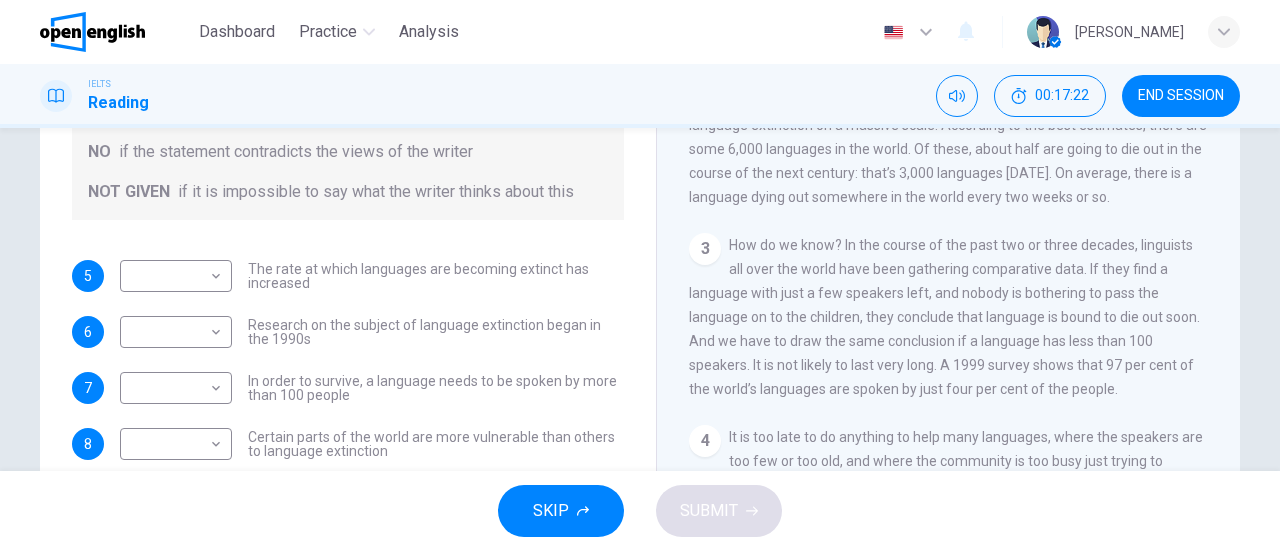 drag, startPoint x: 266, startPoint y: 267, endPoint x: 296, endPoint y: 272, distance: 30.413813 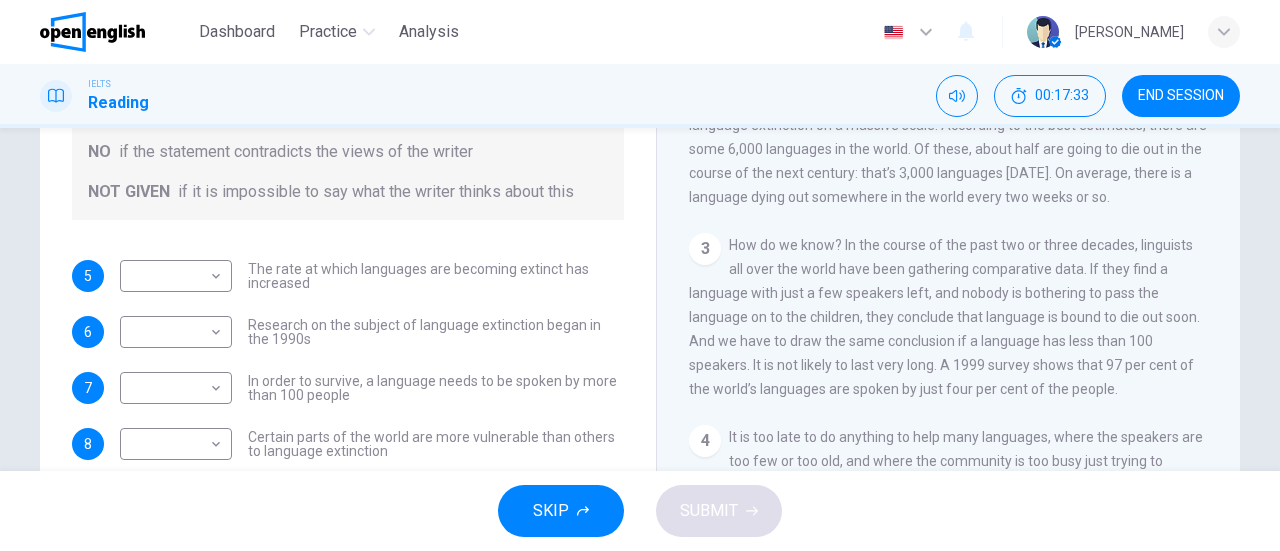 click on "The rate at which languages are becoming extinct has increased" at bounding box center [436, 276] 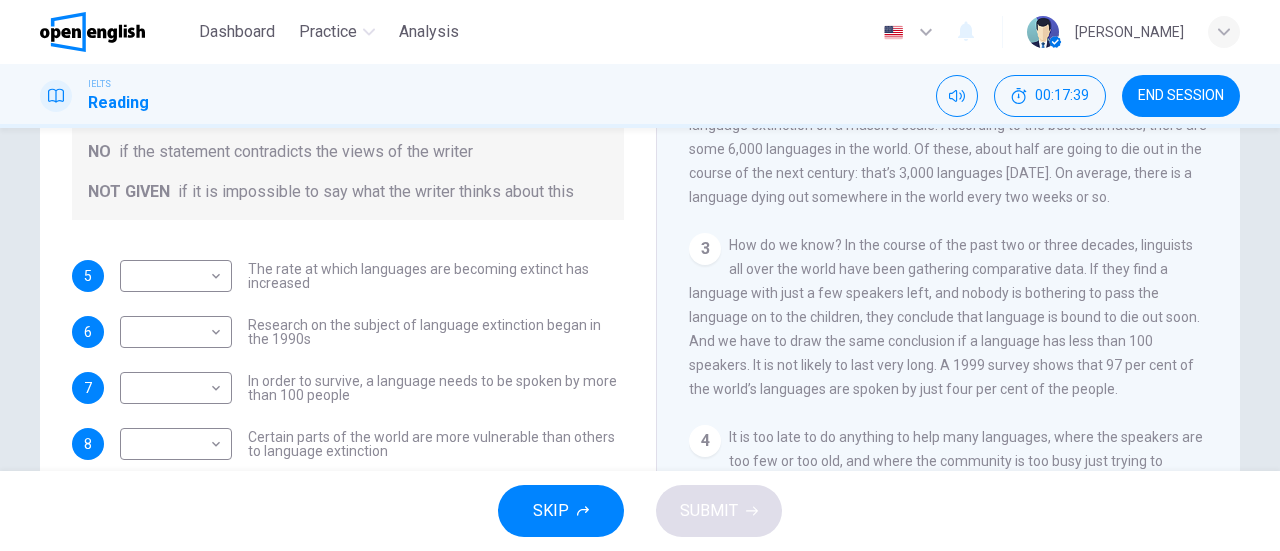 scroll, scrollTop: 24, scrollLeft: 0, axis: vertical 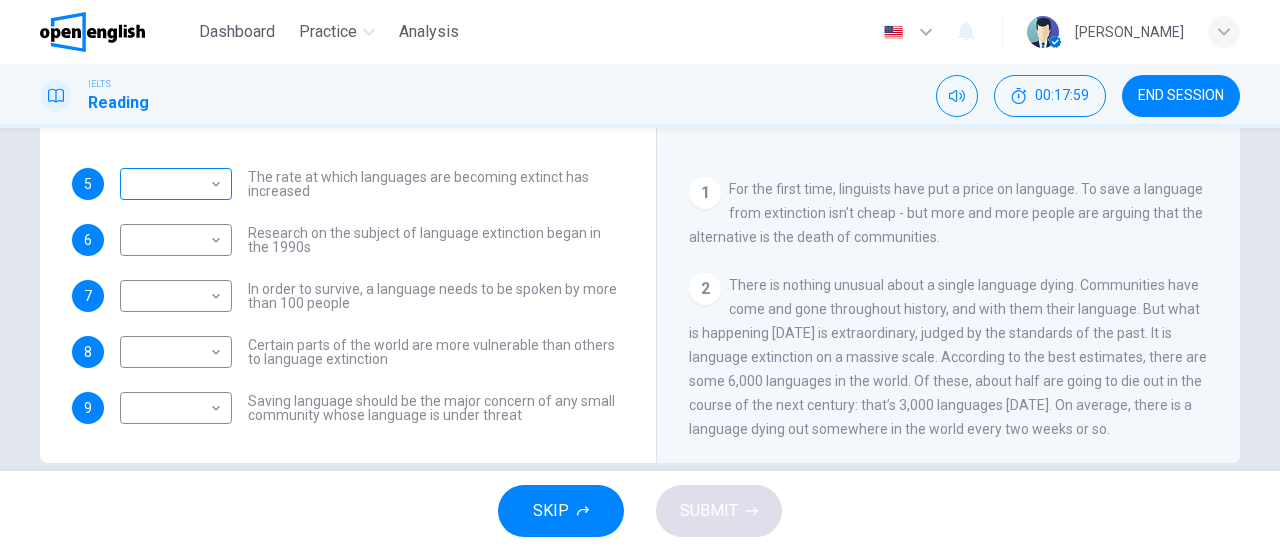 click on "This site uses cookies, as explained in our  Privacy Policy . If you agree to the use of cookies, please click the Accept button and continue to browse our site.   Privacy Policy Accept This site uses cookies, as explained in our  Privacy Policy . If you agree to the use of cookies, please click the Accept button and continue to browse our site.   Privacy Policy Accept Dashboard Practice Analysis English ** ​ [PERSON_NAME] IELTS Reading 00:17:59 END SESSION Questions 5 - 9 Do the following statements agree with the views of the writer in the Passage?  In the boxes below, write YES if the statement agrees with the views of the writer NO if the statement contradicts the views of the writer NOT GIVEN if it is impossible to say what the writer thinks about this 5 ​ ​ The rate at which languages are becoming extinct has increased 6 ​ ​ Research on the subject of language extinction began in the 1990s 7 ​ ​ In order to survive, a language needs to be spoken by more than 100 people 8 ​ ​ 9 ​ ​ 1 2 3" at bounding box center [640, 275] 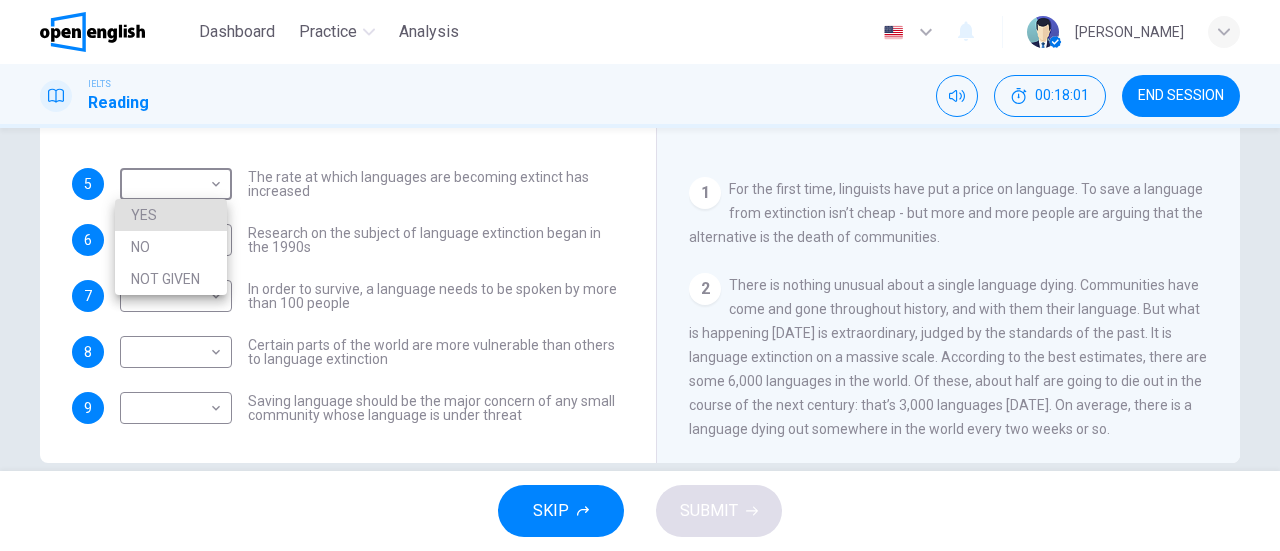 click on "YES" at bounding box center (171, 215) 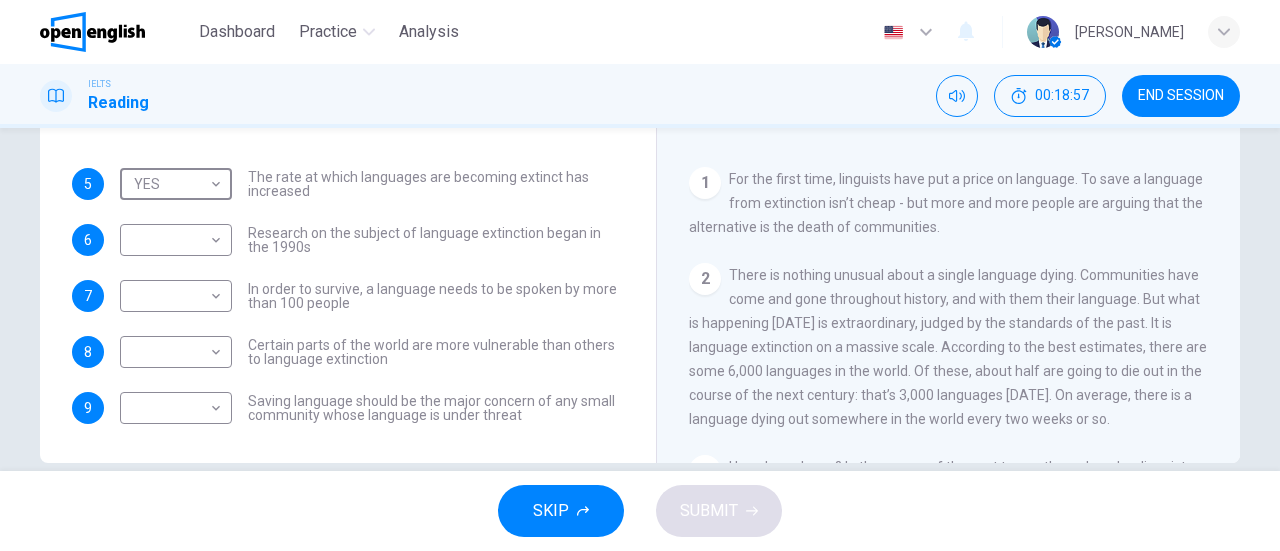 scroll, scrollTop: 200, scrollLeft: 0, axis: vertical 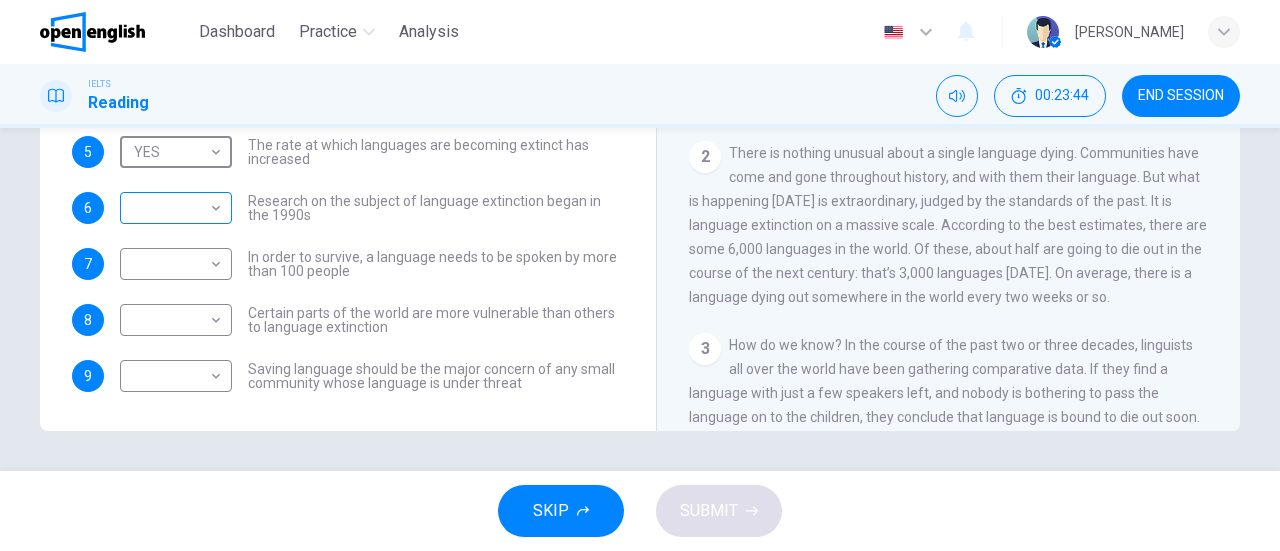 click on "This site uses cookies, as explained in our  Privacy Policy . If you agree to the use of cookies, please click the Accept button and continue to browse our site.   Privacy Policy Accept This site uses cookies, as explained in our  Privacy Policy . If you agree to the use of cookies, please click the Accept button and continue to browse our site.   Privacy Policy Accept Dashboard Practice Analysis English ** ​ [PERSON_NAME] IELTS Reading 00:23:44 END SESSION Questions 5 - 9 Do the following statements agree with the views of the writer in the Passage?  In the boxes below, write YES if the statement agrees with the views of the writer NO if the statement contradicts the views of the writer NOT GIVEN if it is impossible to say what the writer thinks about this 5 YES *** ​ The rate at which languages are becoming extinct has increased 6 ​ ​ Research on the subject of language extinction began in the 1990s 7 ​ ​ In order to survive, a language needs to be spoken by more than 100 people 8 ​ ​ 9 ​ ​ 1" at bounding box center (640, 275) 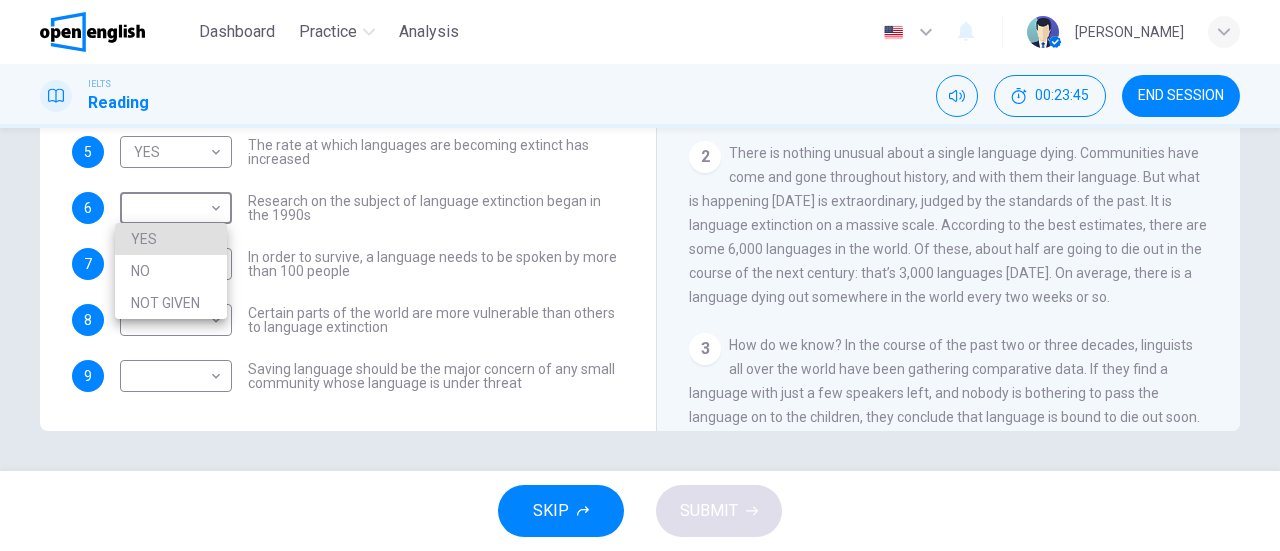 click on "NOT GIVEN" at bounding box center [171, 303] 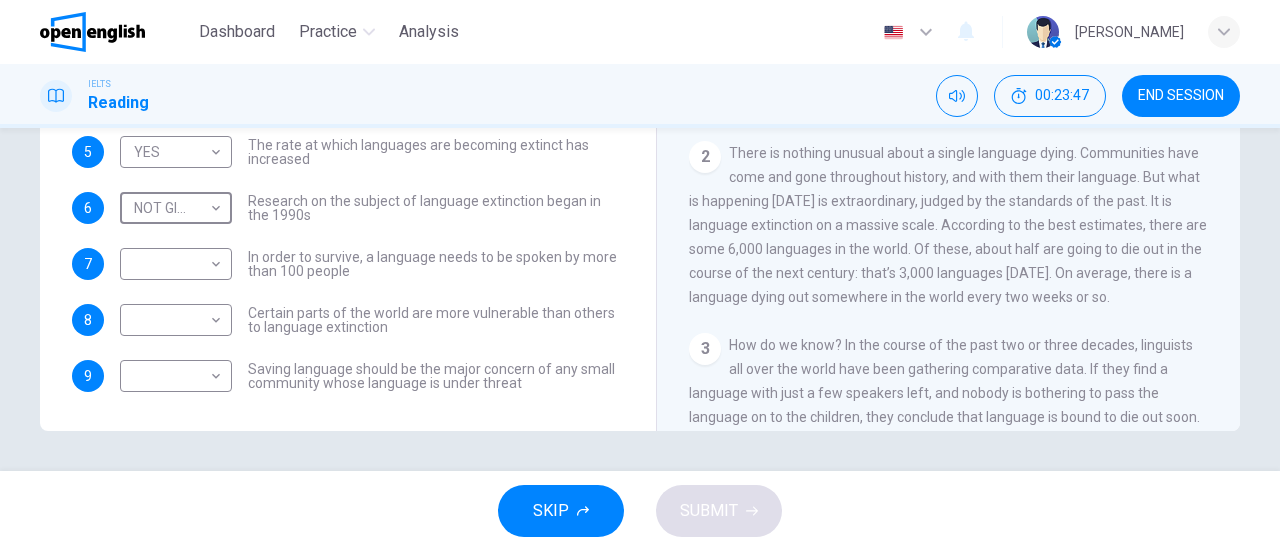 click on "In order to survive, a language needs to be spoken by more than 100 people" at bounding box center (436, 264) 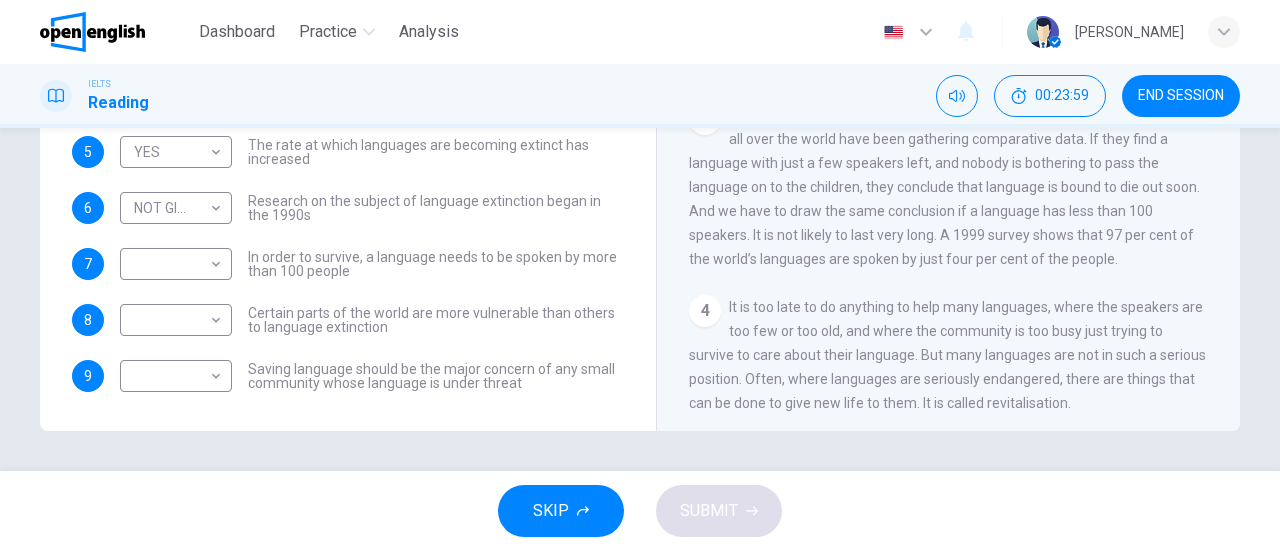 scroll, scrollTop: 400, scrollLeft: 0, axis: vertical 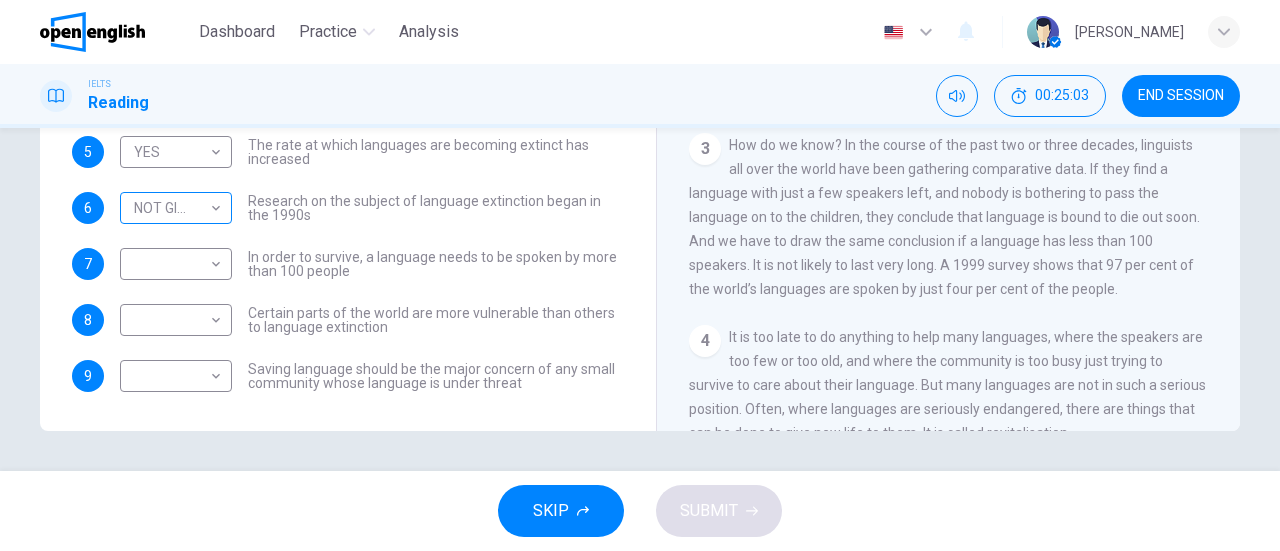 click on "This site uses cookies, as explained in our  Privacy Policy . If you agree to the use of cookies, please click the Accept button and continue to browse our site.   Privacy Policy Accept This site uses cookies, as explained in our  Privacy Policy . If you agree to the use of cookies, please click the Accept button and continue to browse our site.   Privacy Policy Accept Dashboard Practice Analysis English ** ​ [PERSON_NAME] IELTS Reading 00:25:03 END SESSION Questions 5 - 9 Do the following statements agree with the views of the writer in the Passage?  In the boxes below, write YES if the statement agrees with the views of the writer NO if the statement contradicts the views of the writer NOT GIVEN if it is impossible to say what the writer thinks about this 5 YES *** ​ The rate at which languages are becoming extinct has increased 6 NOT GIVEN ********* ​ Research on the subject of language extinction began in the 1990s 7 ​ ​ In order to survive, a language needs to be spoken by more than 100 people 8 ​" at bounding box center [640, 275] 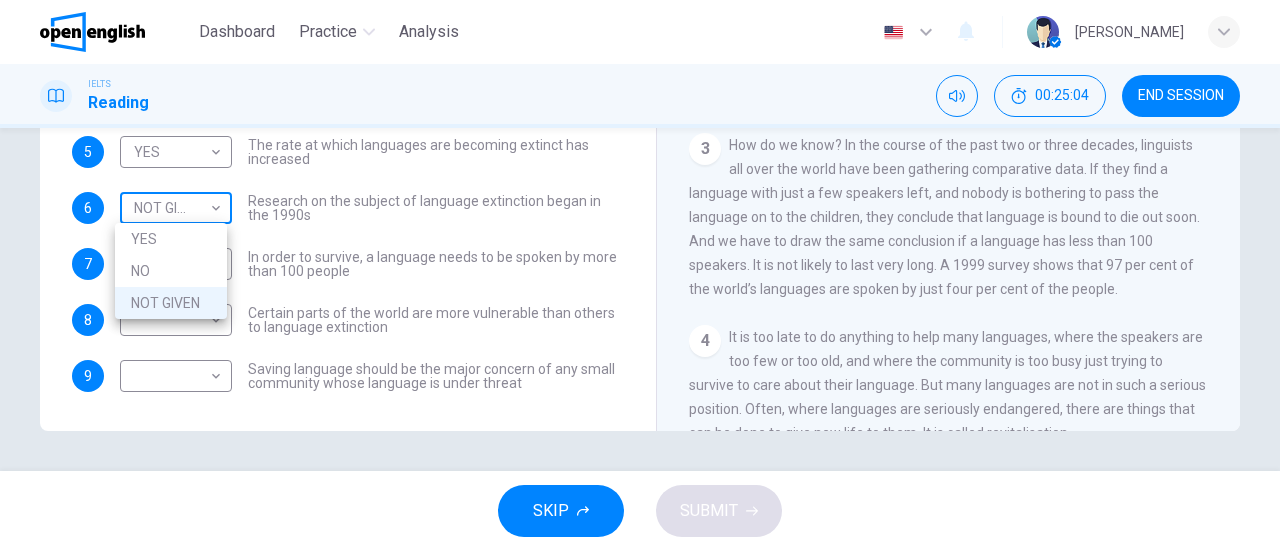 click at bounding box center [640, 275] 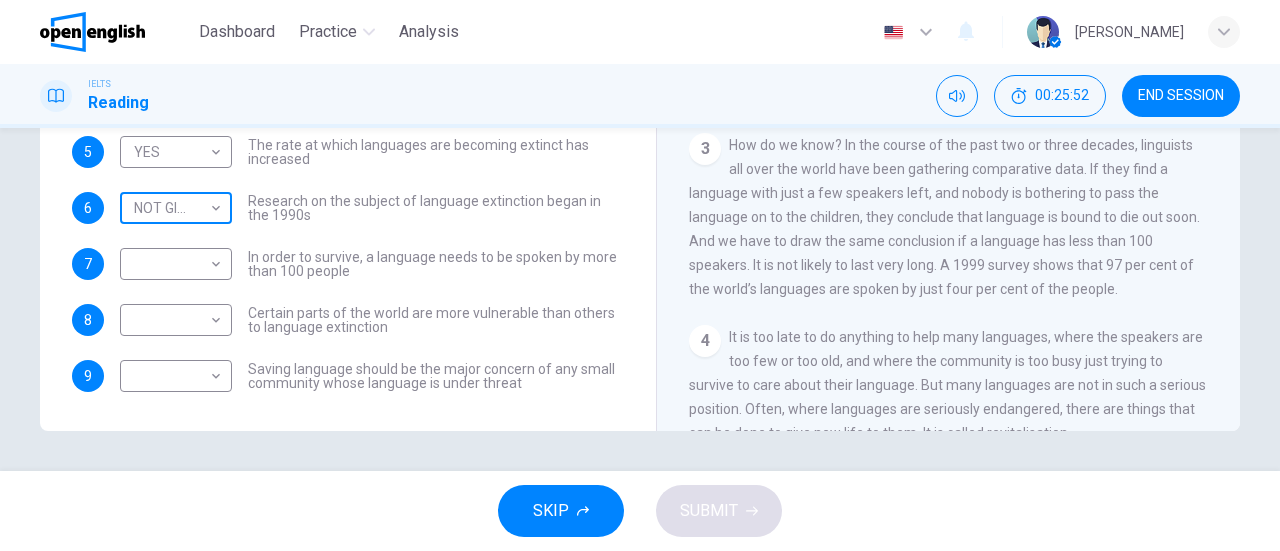 click on "This site uses cookies, as explained in our  Privacy Policy . If you agree to the use of cookies, please click the Accept button and continue to browse our site.   Privacy Policy Accept This site uses cookies, as explained in our  Privacy Policy . If you agree to the use of cookies, please click the Accept button and continue to browse our site.   Privacy Policy Accept Dashboard Practice Analysis English ** ​ [PERSON_NAME] IELTS Reading 00:25:52 END SESSION Questions 5 - 9 Do the following statements agree with the views of the writer in the Passage?  In the boxes below, write YES if the statement agrees with the views of the writer NO if the statement contradicts the views of the writer NOT GIVEN if it is impossible to say what the writer thinks about this 5 YES *** ​ The rate at which languages are becoming extinct has increased 6 NOT GIVEN ********* ​ Research on the subject of language extinction began in the 1990s 7 ​ ​ In order to survive, a language needs to be spoken by more than 100 people 8 ​" at bounding box center (640, 275) 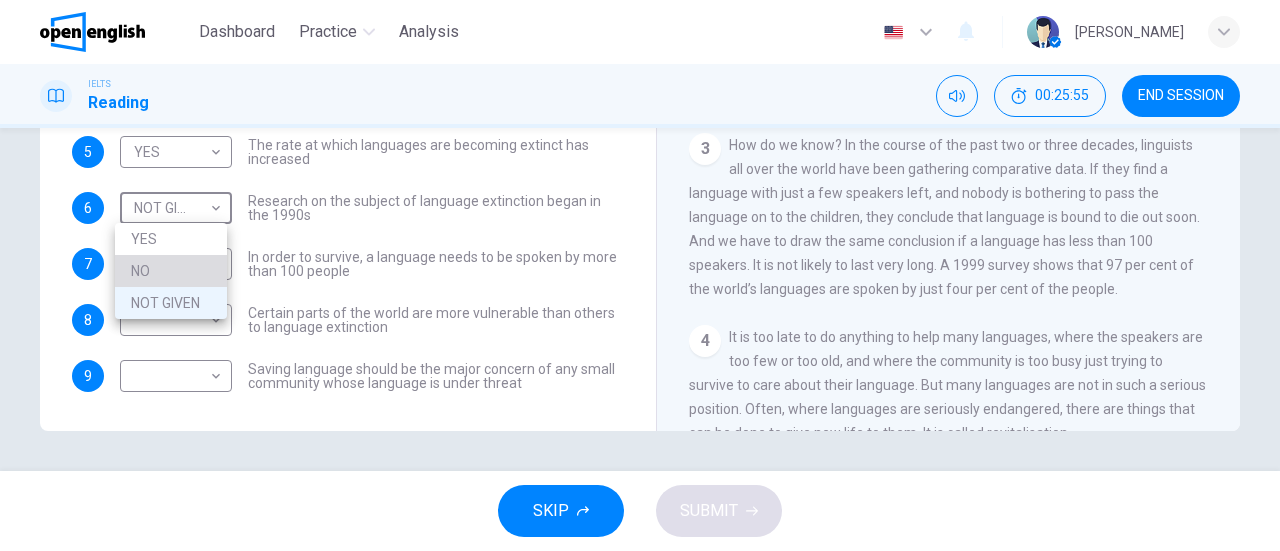 click on "NO" at bounding box center [171, 271] 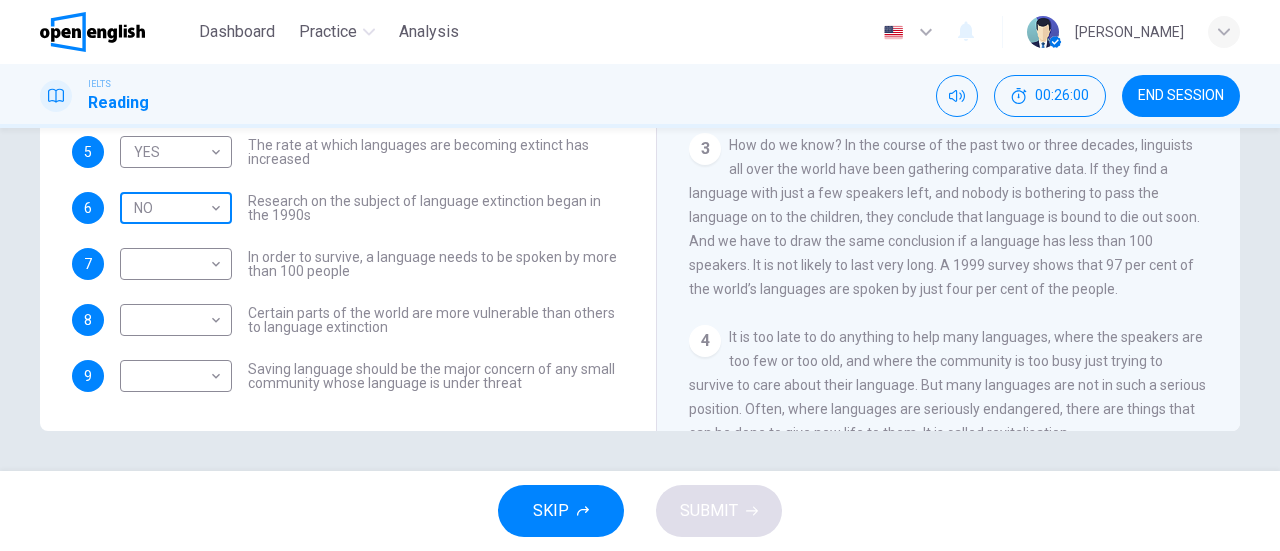 click on "This site uses cookies, as explained in our  Privacy Policy . If you agree to the use of cookies, please click the Accept button and continue to browse our site.   Privacy Policy Accept This site uses cookies, as explained in our  Privacy Policy . If you agree to the use of cookies, please click the Accept button and continue to browse our site.   Privacy Policy Accept Dashboard Practice Analysis English ** ​ [PERSON_NAME] IELTS Reading 00:26:00 END SESSION Questions 5 - 9 Do the following statements agree with the views of the writer in the Passage?  In the boxes below, write YES if the statement agrees with the views of the writer NO if the statement contradicts the views of the writer NOT GIVEN if it is impossible to say what the writer thinks about this 5 YES *** ​ The rate at which languages are becoming extinct has increased 6 NO ** ​ Research on the subject of language extinction began in the 1990s 7 ​ ​ In order to survive, a language needs to be spoken by more than 100 people 8 ​ ​ 9 ​ ​" at bounding box center (640, 275) 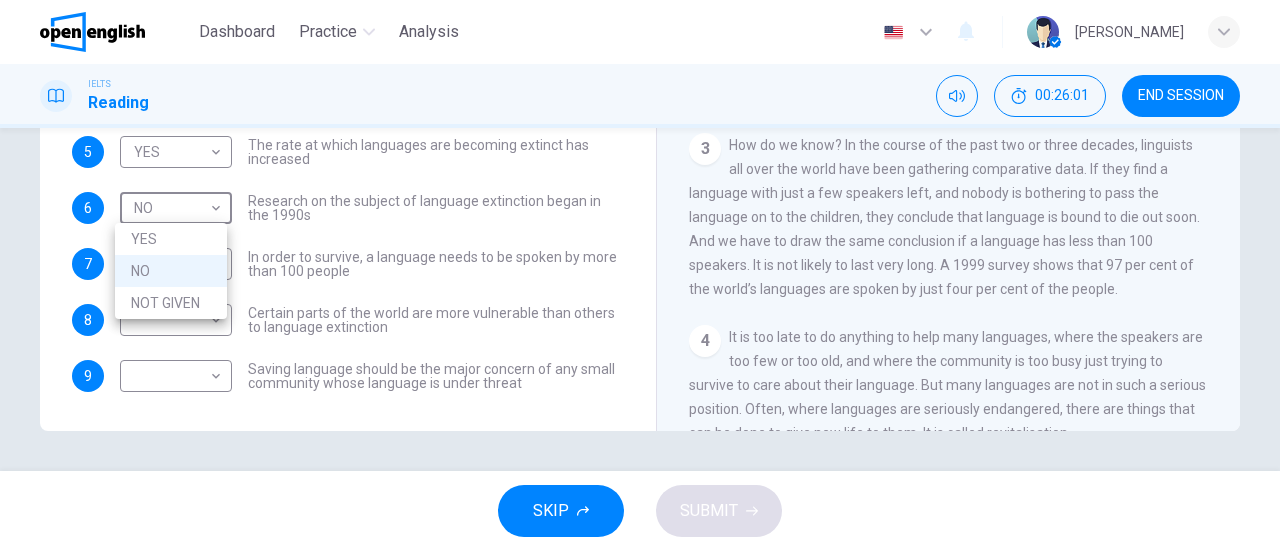 click on "NOT GIVEN" at bounding box center (171, 303) 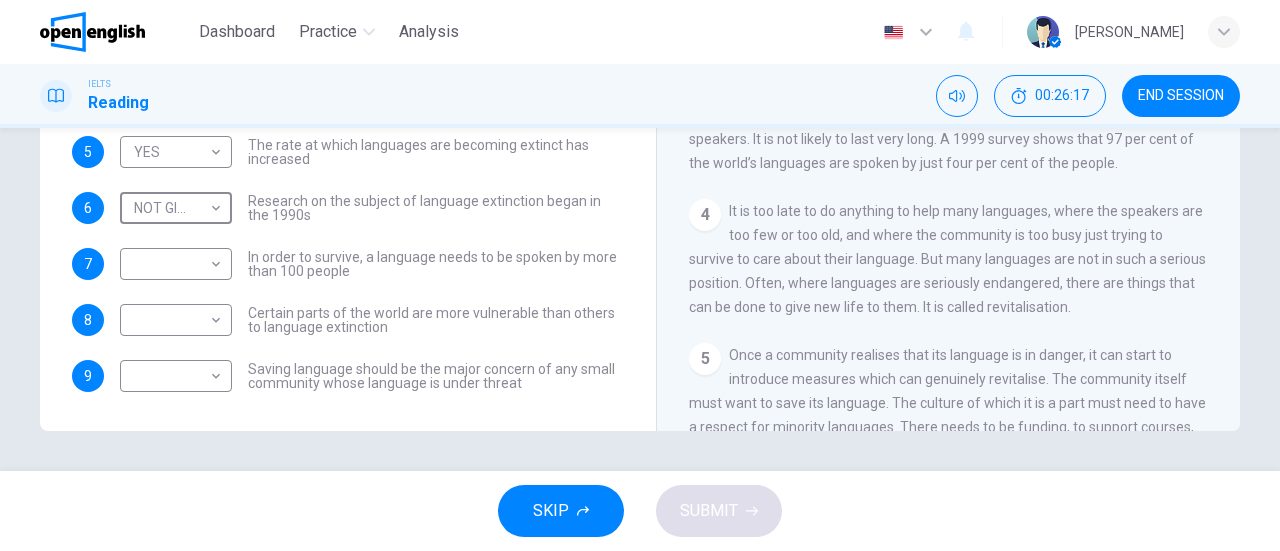 scroll, scrollTop: 500, scrollLeft: 0, axis: vertical 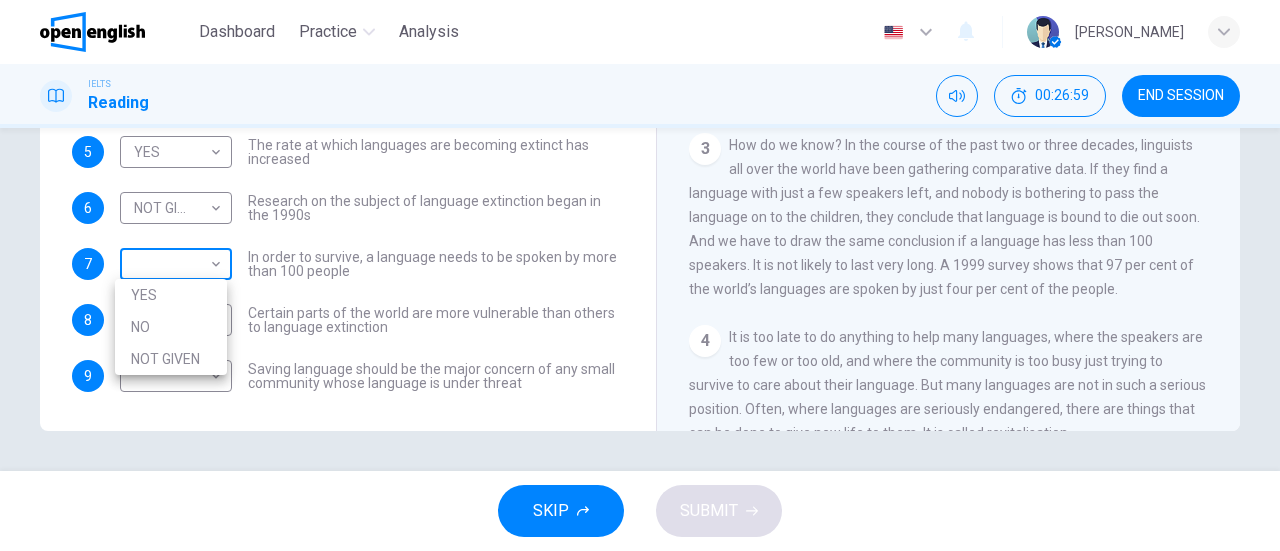 click on "This site uses cookies, as explained in our  Privacy Policy . If you agree to the use of cookies, please click the Accept button and continue to browse our site.   Privacy Policy Accept This site uses cookies, as explained in our  Privacy Policy . If you agree to the use of cookies, please click the Accept button and continue to browse our site.   Privacy Policy Accept Dashboard Practice Analysis English ** ​ [PERSON_NAME] IELTS Reading 00:26:59 END SESSION Questions 5 - 9 Do the following statements agree with the views of the writer in the Passage?  In the boxes below, write YES if the statement agrees with the views of the writer NO if the statement contradicts the views of the writer NOT GIVEN if it is impossible to say what the writer thinks about this 5 YES *** ​ The rate at which languages are becoming extinct has increased 6 NOT GIVEN ********* ​ Research on the subject of language extinction began in the 1990s 7 ​ ​ In order to survive, a language needs to be spoken by more than 100 people 8 ​" at bounding box center (640, 275) 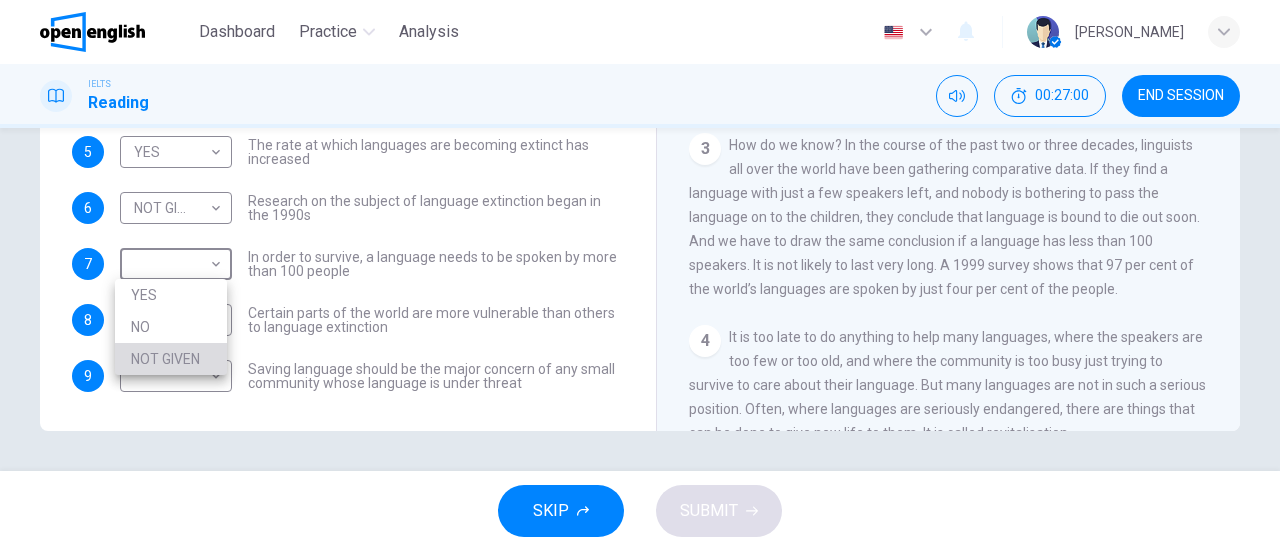 click on "NOT GIVEN" at bounding box center [171, 359] 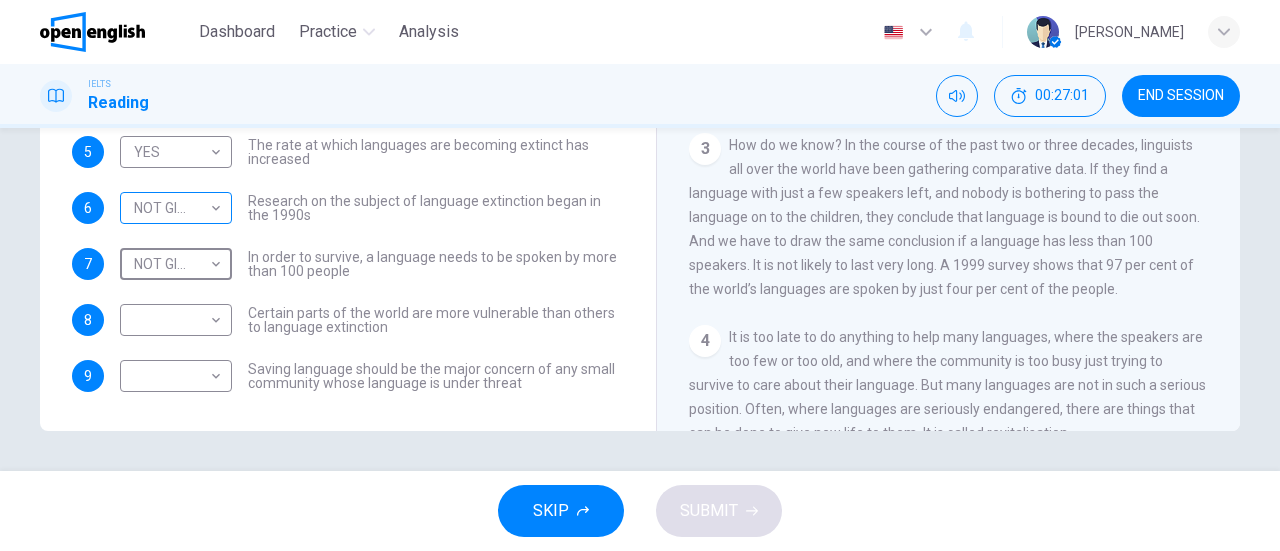 click on "This site uses cookies, as explained in our  Privacy Policy . If you agree to the use of cookies, please click the Accept button and continue to browse our site.   Privacy Policy Accept This site uses cookies, as explained in our  Privacy Policy . If you agree to the use of cookies, please click the Accept button and continue to browse our site.   Privacy Policy Accept Dashboard Practice Analysis English ** ​ [PERSON_NAME] IELTS Reading 00:27:01 END SESSION Questions 5 - 9 Do the following statements agree with the views of the writer in the Passage?  In the boxes below, write YES if the statement agrees with the views of the writer NO if the statement contradicts the views of the writer NOT GIVEN if it is impossible to say what the writer thinks about this 5 YES *** ​ The rate at which languages are becoming extinct has increased 6 NOT GIVEN ********* ​ Research on the subject of language extinction began in the 1990s 7 NOT GIVEN ********* ​ 8 ​ ​ 9 ​ ​ Saving Language CLICK TO ZOOM Click to Zoom 1" at bounding box center (640, 275) 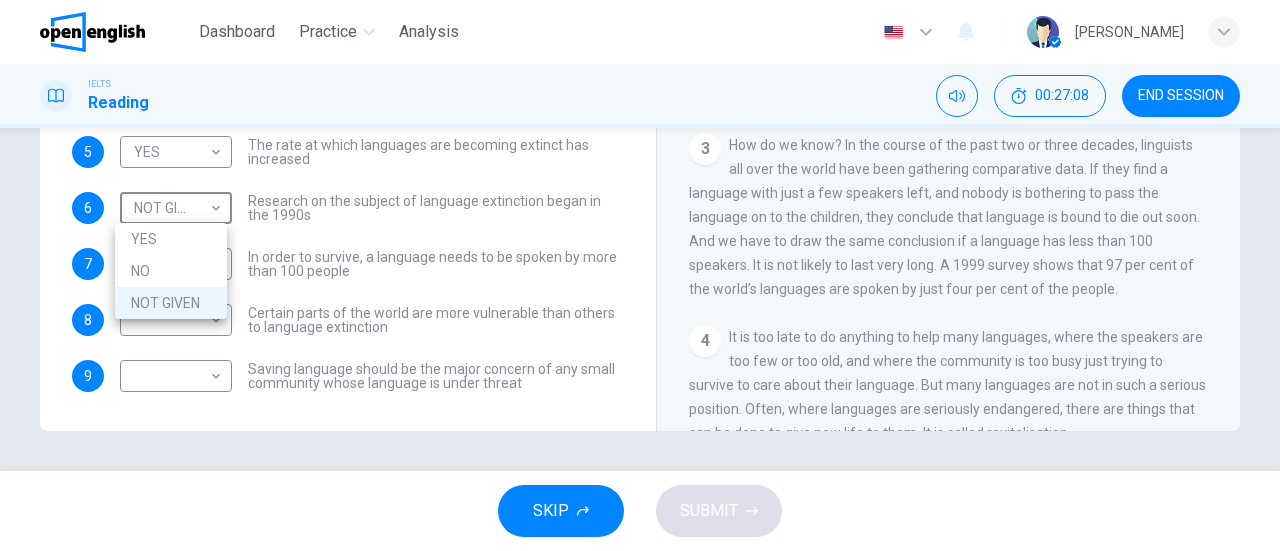 click on "NOT GIVEN" at bounding box center [171, 303] 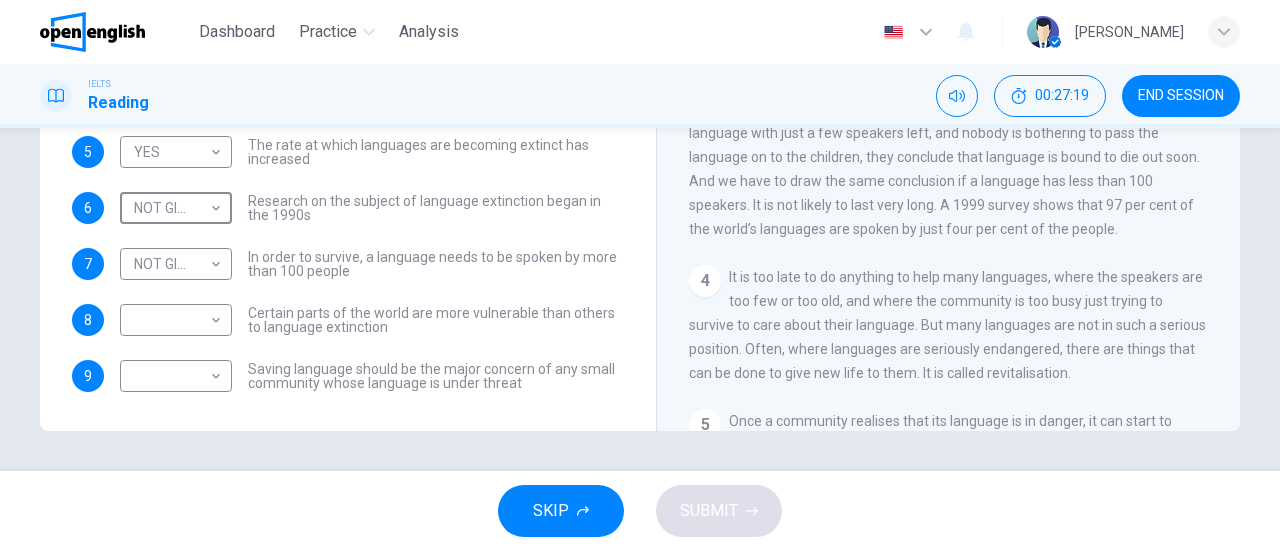 scroll, scrollTop: 500, scrollLeft: 0, axis: vertical 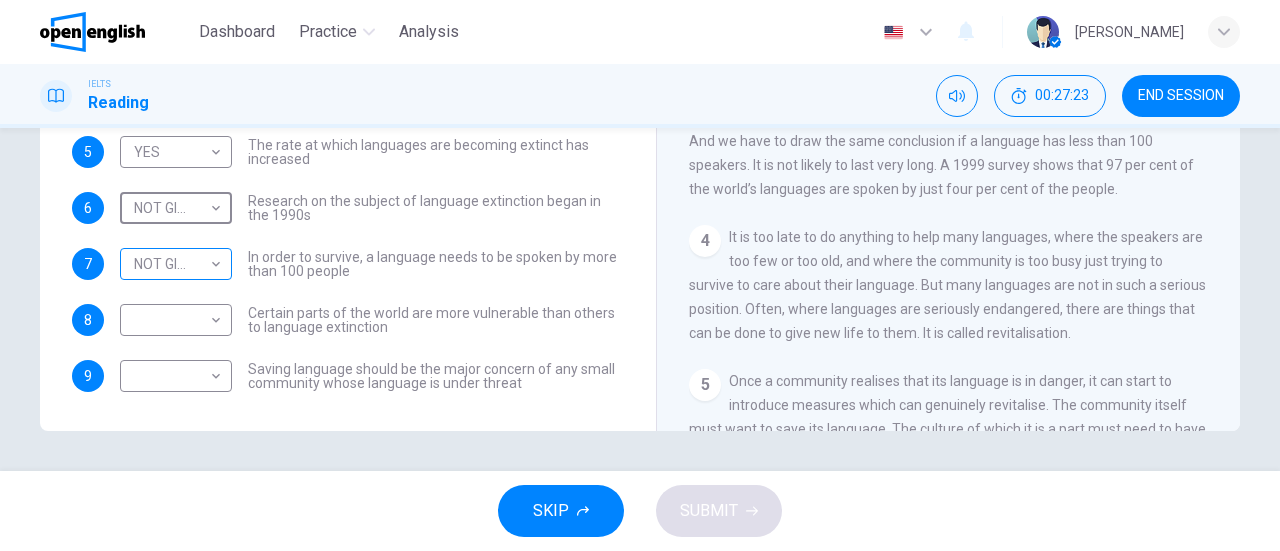 click on "NOT GIVEN ********* ​" at bounding box center (176, 264) 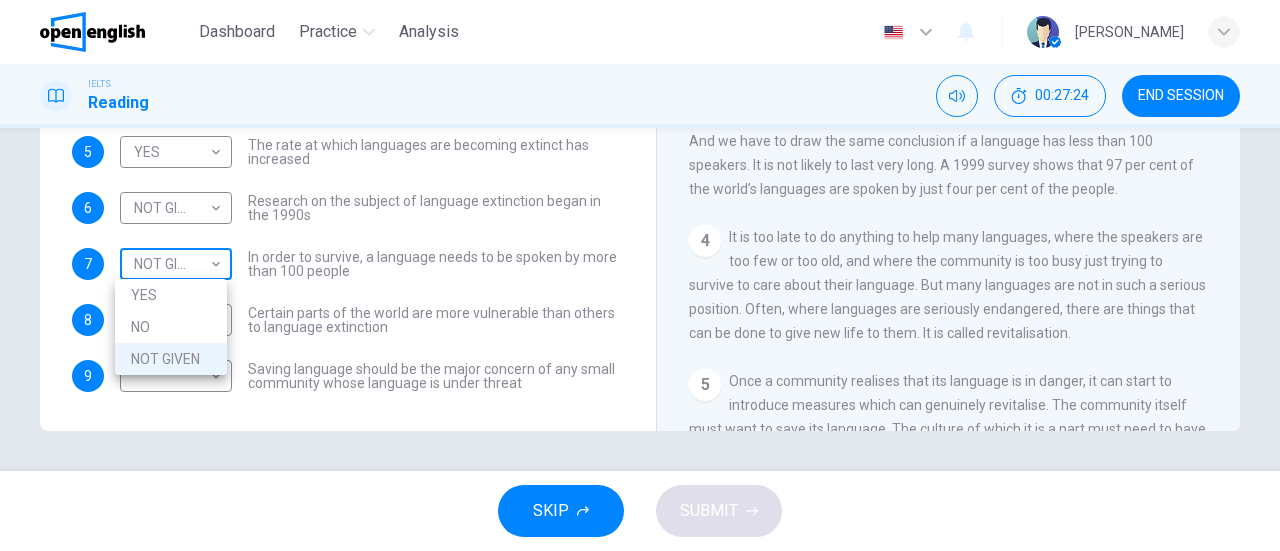 click on "This site uses cookies, as explained in our  Privacy Policy . If you agree to the use of cookies, please click the Accept button and continue to browse our site.   Privacy Policy Accept This site uses cookies, as explained in our  Privacy Policy . If you agree to the use of cookies, please click the Accept button and continue to browse our site.   Privacy Policy Accept Dashboard Practice Analysis English ** ​ [PERSON_NAME] IELTS Reading 00:27:24 END SESSION Questions 5 - 9 Do the following statements agree with the views of the writer in the Passage?  In the boxes below, write YES if the statement agrees with the views of the writer NO if the statement contradicts the views of the writer NOT GIVEN if it is impossible to say what the writer thinks about this 5 YES *** ​ The rate at which languages are becoming extinct has increased 6 NOT GIVEN ********* ​ Research on the subject of language extinction began in the 1990s 7 NOT GIVEN ********* ​ 8 ​ ​ 9 ​ ​ Saving Language CLICK TO ZOOM Click to Zoom 1" at bounding box center [640, 275] 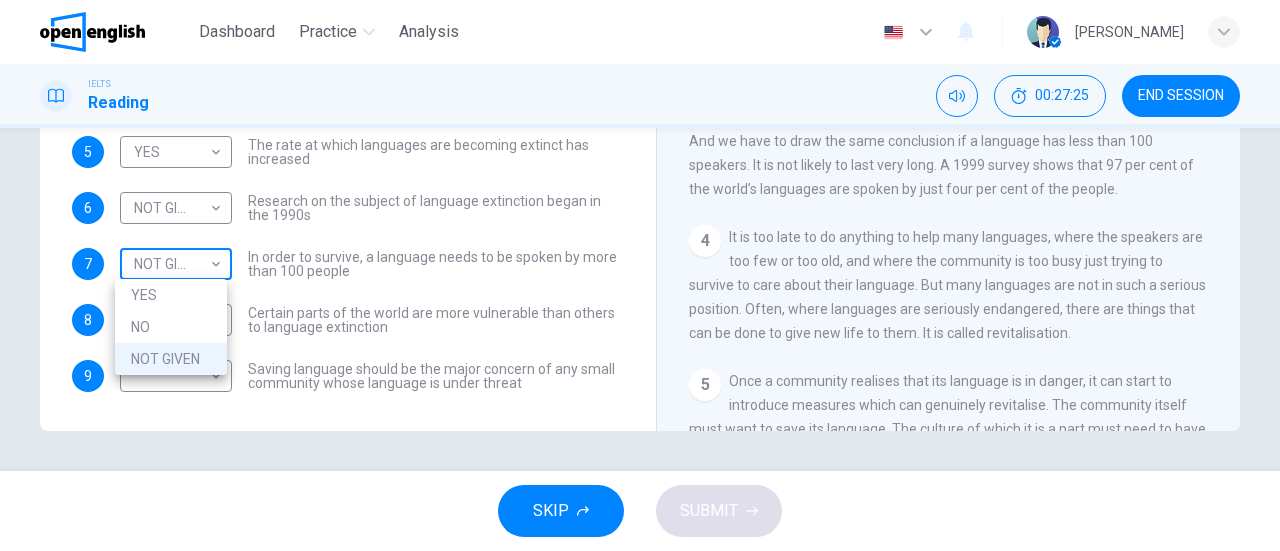 click at bounding box center (640, 275) 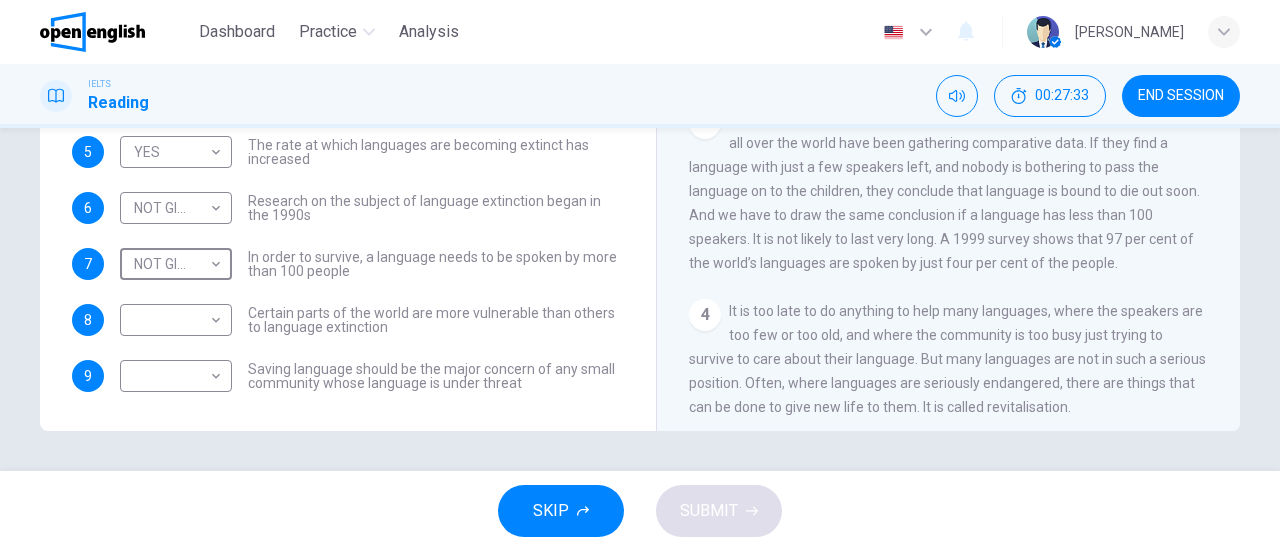 scroll, scrollTop: 300, scrollLeft: 0, axis: vertical 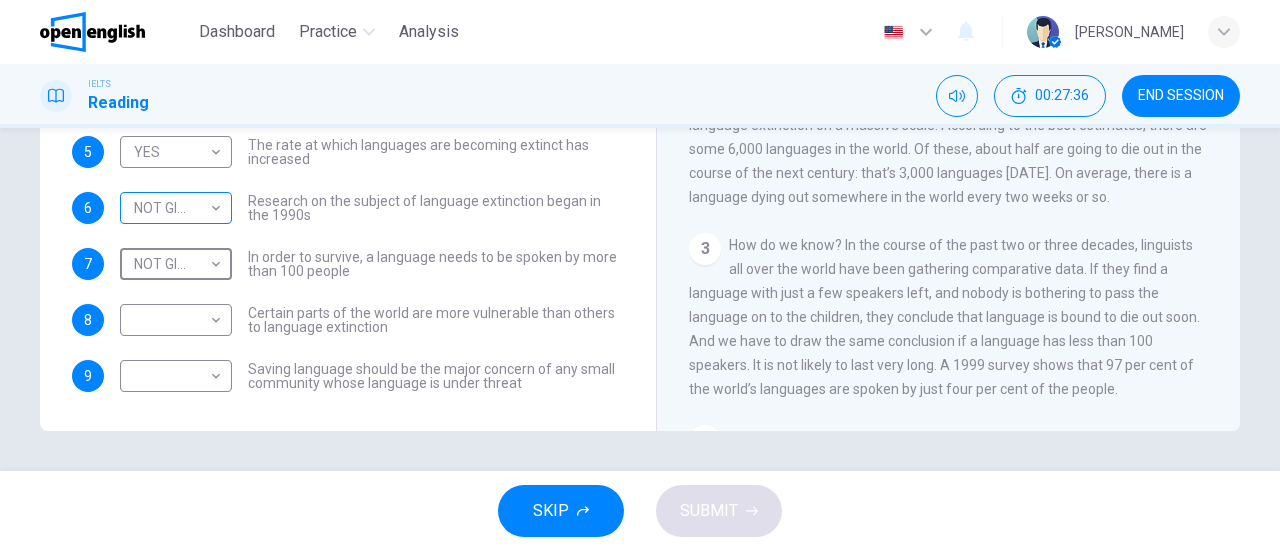 click on "This site uses cookies, as explained in our  Privacy Policy . If you agree to the use of cookies, please click the Accept button and continue to browse our site.   Privacy Policy Accept This site uses cookies, as explained in our  Privacy Policy . If you agree to the use of cookies, please click the Accept button and continue to browse our site.   Privacy Policy Accept Dashboard Practice Analysis English ** ​ [PERSON_NAME] IELTS Reading 00:27:36 END SESSION Questions 5 - 9 Do the following statements agree with the views of the writer in the Passage?  In the boxes below, write YES if the statement agrees with the views of the writer NO if the statement contradicts the views of the writer NOT GIVEN if it is impossible to say what the writer thinks about this 5 YES *** ​ The rate at which languages are becoming extinct has increased 6 NOT GIVEN ********* ​ Research on the subject of language extinction began in the 1990s 7 NOT GIVEN ********* ​ 8 ​ ​ 9 ​ ​ Saving Language CLICK TO ZOOM Click to Zoom 1" at bounding box center (640, 275) 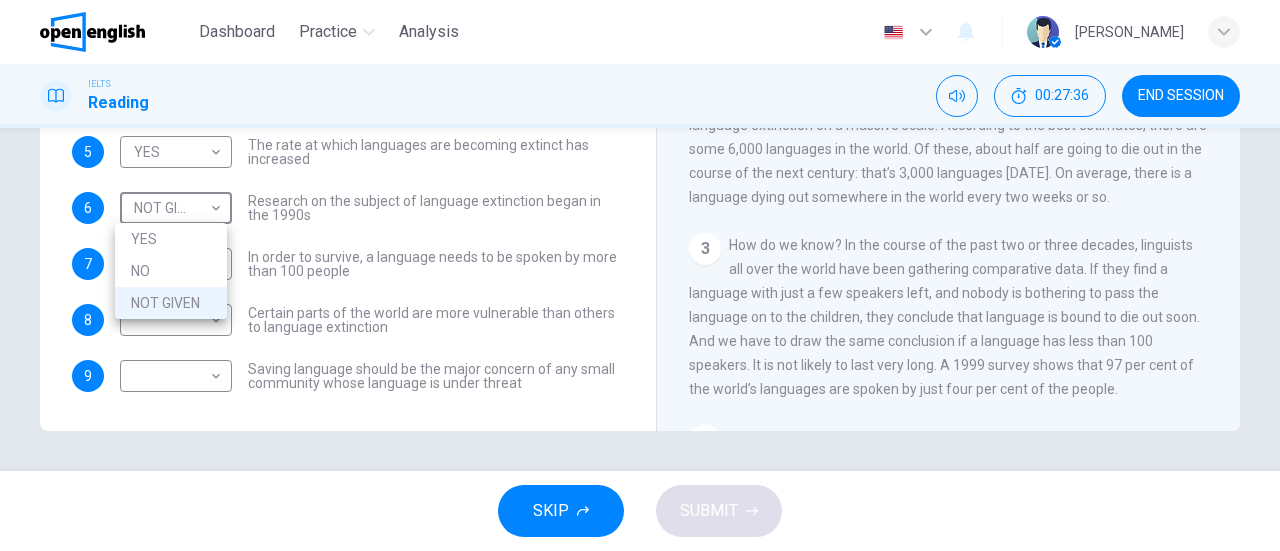 click on "NO" at bounding box center (171, 271) 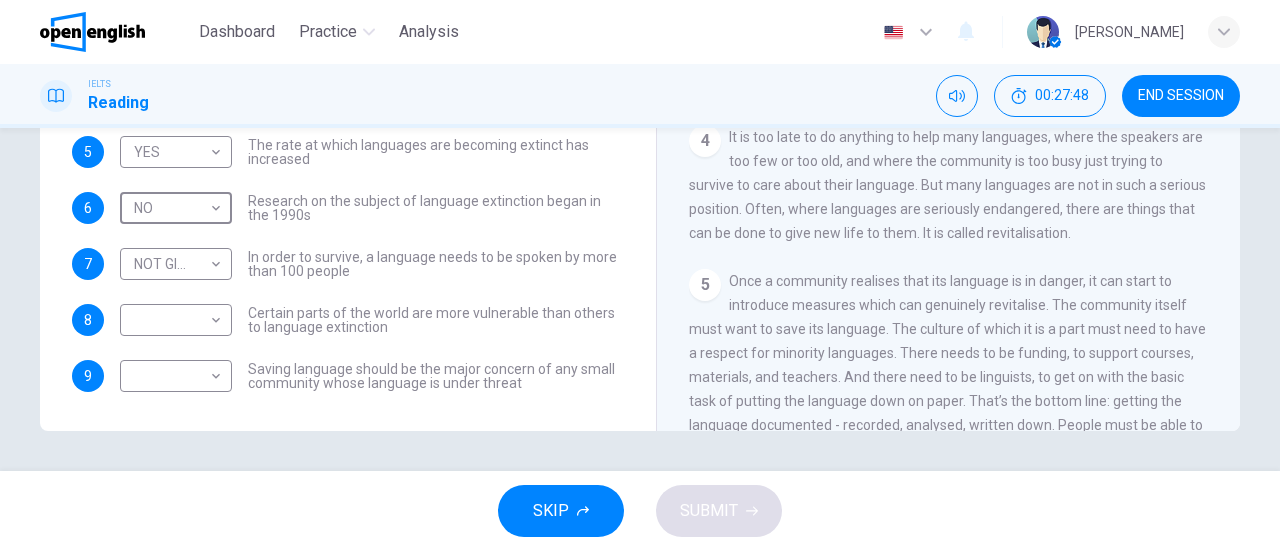 scroll, scrollTop: 700, scrollLeft: 0, axis: vertical 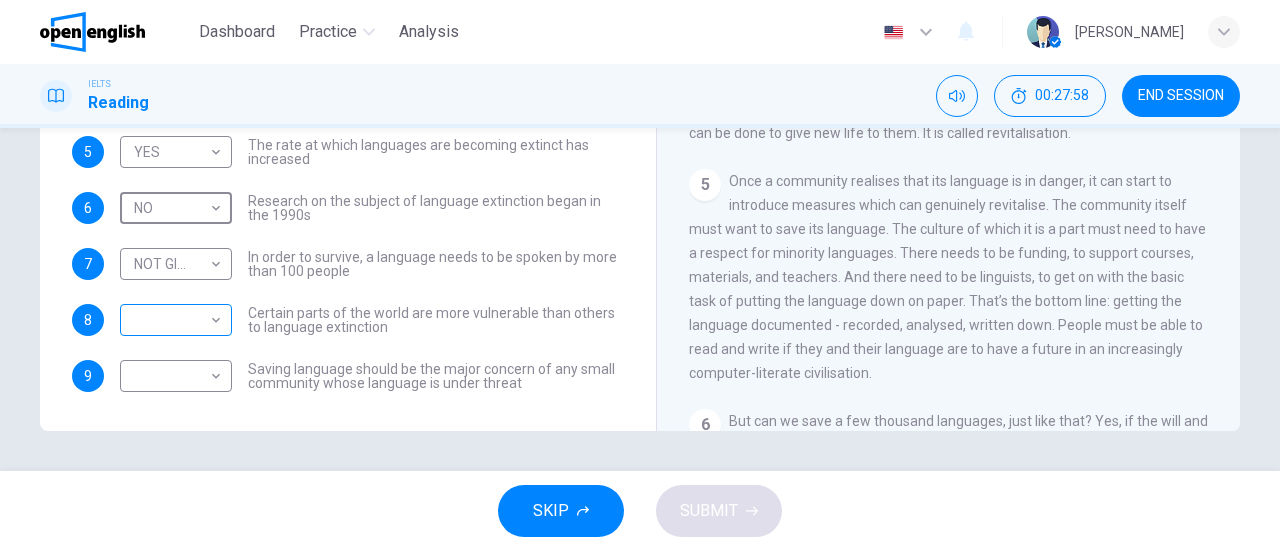 click on "This site uses cookies, as explained in our  Privacy Policy . If you agree to the use of cookies, please click the Accept button and continue to browse our site.   Privacy Policy Accept This site uses cookies, as explained in our  Privacy Policy . If you agree to the use of cookies, please click the Accept button and continue to browse our site.   Privacy Policy Accept Dashboard Practice Analysis English ** ​ [PERSON_NAME] IELTS Reading 00:27:58 END SESSION Questions 5 - 9 Do the following statements agree with the views of the writer in the Passage?  In the boxes below, write YES if the statement agrees with the views of the writer NO if the statement contradicts the views of the writer NOT GIVEN if it is impossible to say what the writer thinks about this 5 YES *** ​ The rate at which languages are becoming extinct has increased 6 NO ** ​ Research on the subject of language extinction began in the 1990s 7 NOT GIVEN ********* ​ In order to survive, a language needs to be spoken by more than 100 people 8 9" at bounding box center [640, 275] 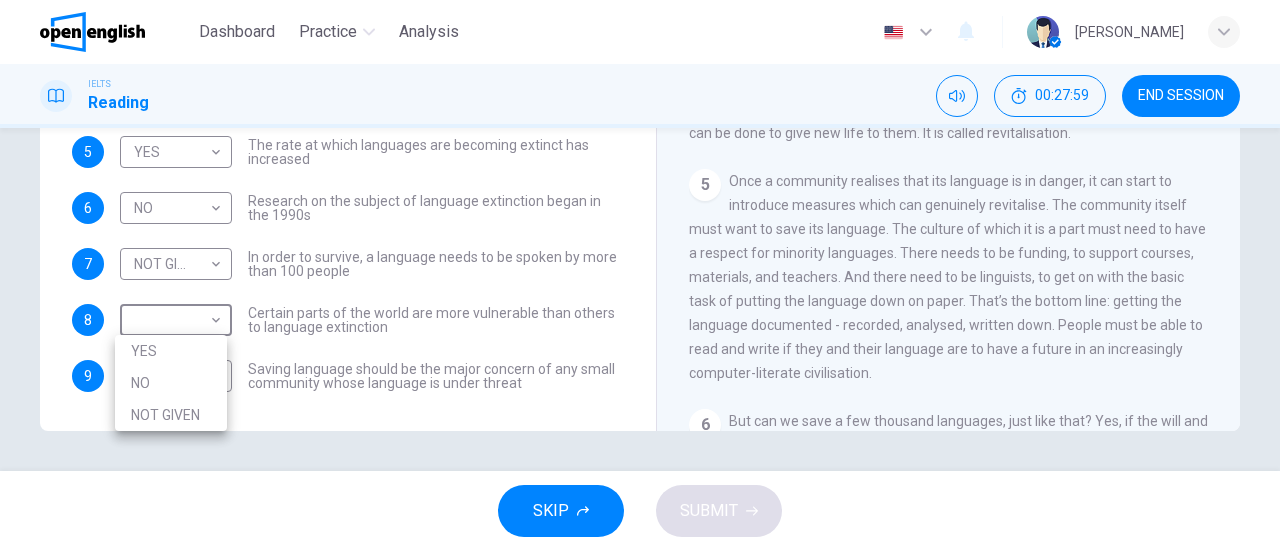 click on "YES" at bounding box center (171, 351) 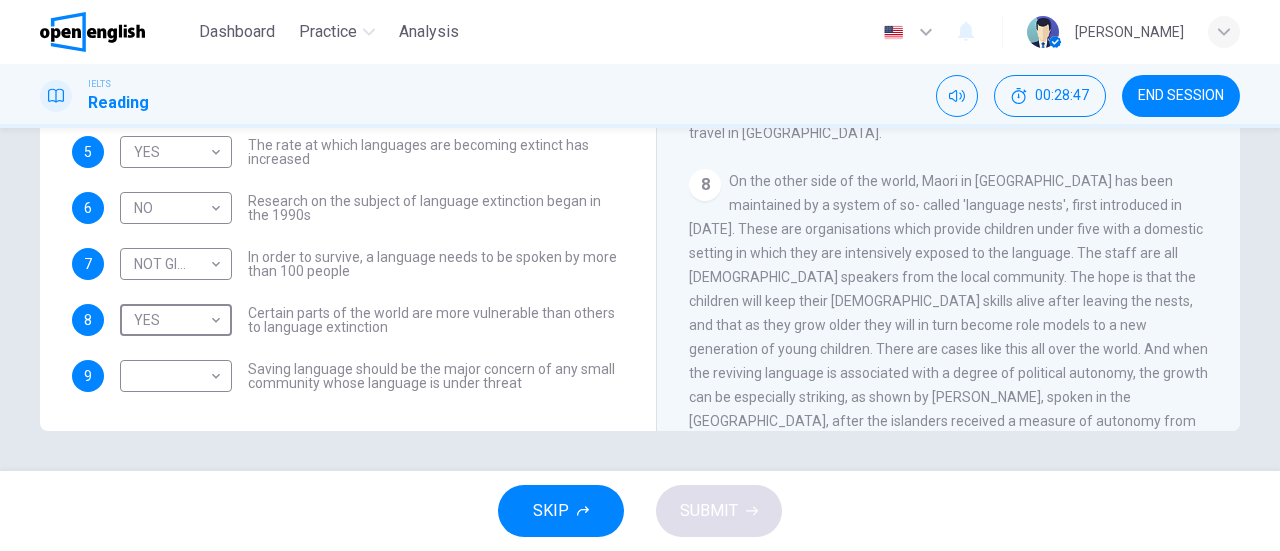 scroll, scrollTop: 1400, scrollLeft: 0, axis: vertical 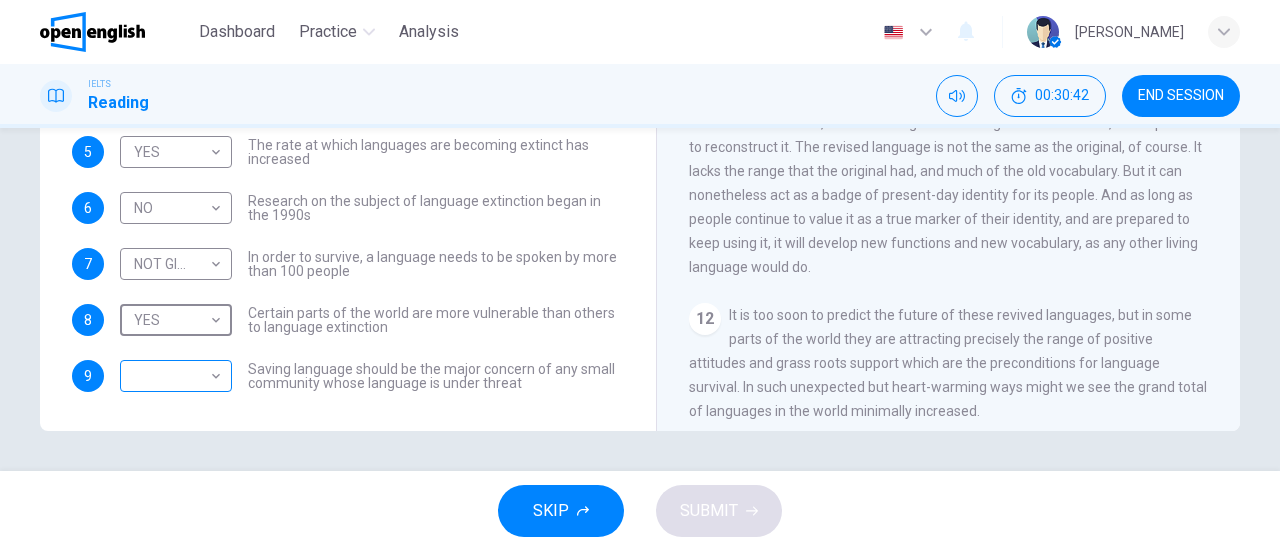 click on "This site uses cookies, as explained in our  Privacy Policy . If you agree to the use of cookies, please click the Accept button and continue to browse our site.   Privacy Policy Accept This site uses cookies, as explained in our  Privacy Policy . If you agree to the use of cookies, please click the Accept button and continue to browse our site.   Privacy Policy Accept Dashboard Practice Analysis English ** ​ [PERSON_NAME] IELTS Reading 00:30:42 END SESSION Questions 5 - 9 Do the following statements agree with the views of the writer in the Passage?  In the boxes below, write YES if the statement agrees with the views of the writer NO if the statement contradicts the views of the writer NOT GIVEN if it is impossible to say what the writer thinks about this 5 YES *** ​ The rate at which languages are becoming extinct has increased 6 NO ** ​ Research on the subject of language extinction began in the 1990s 7 NOT GIVEN ********* ​ In order to survive, a language needs to be spoken by more than 100 people 8 9" at bounding box center [640, 275] 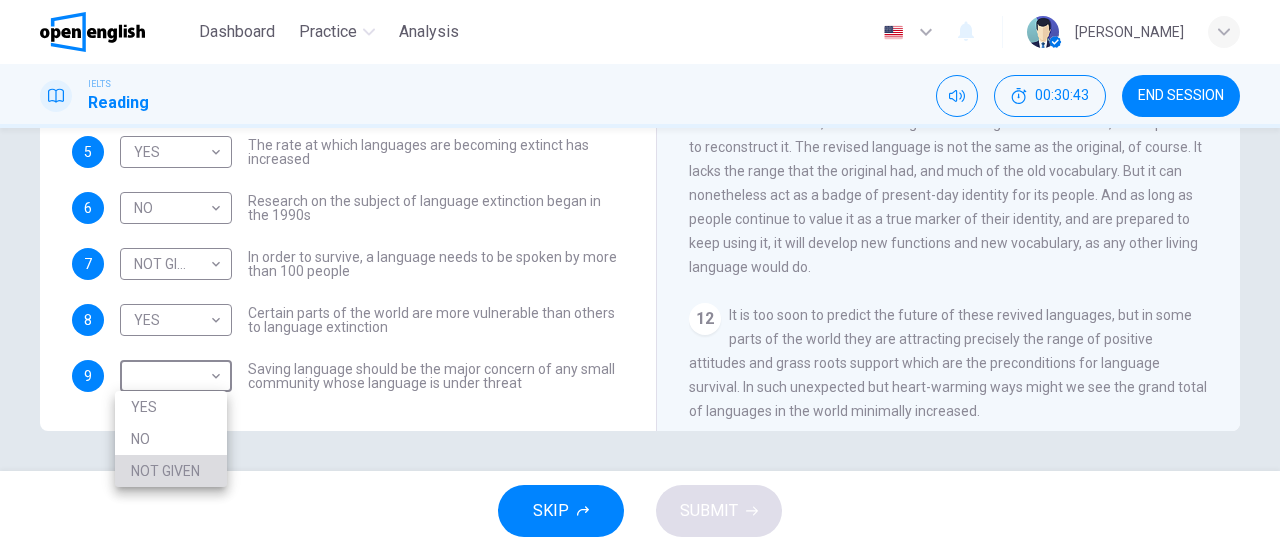 click on "NOT GIVEN" at bounding box center (171, 471) 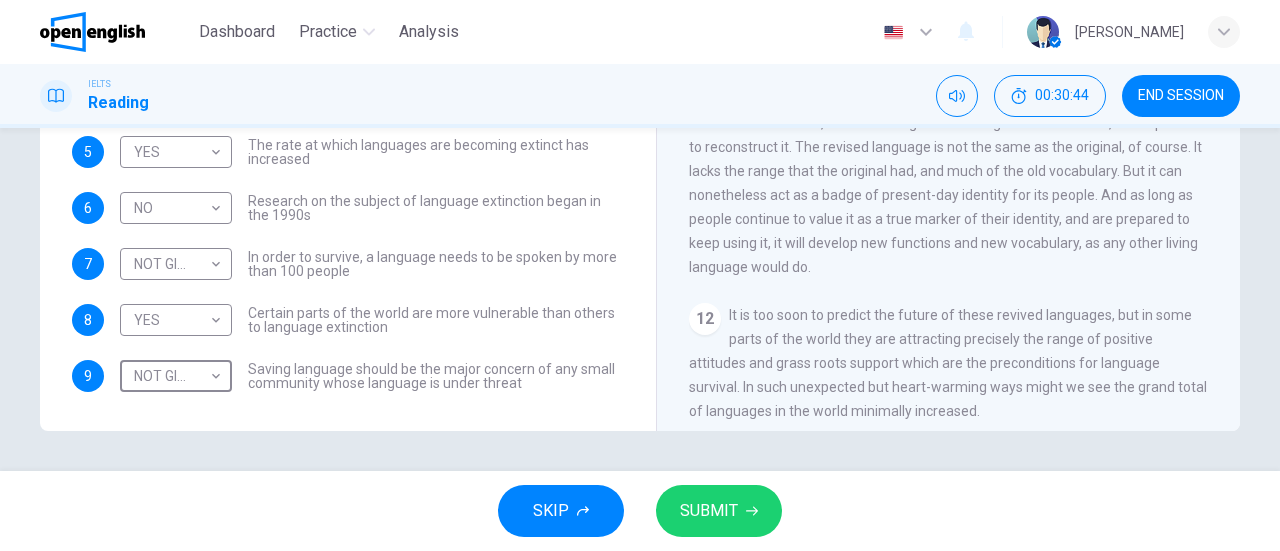 click on "SUBMIT" at bounding box center [709, 511] 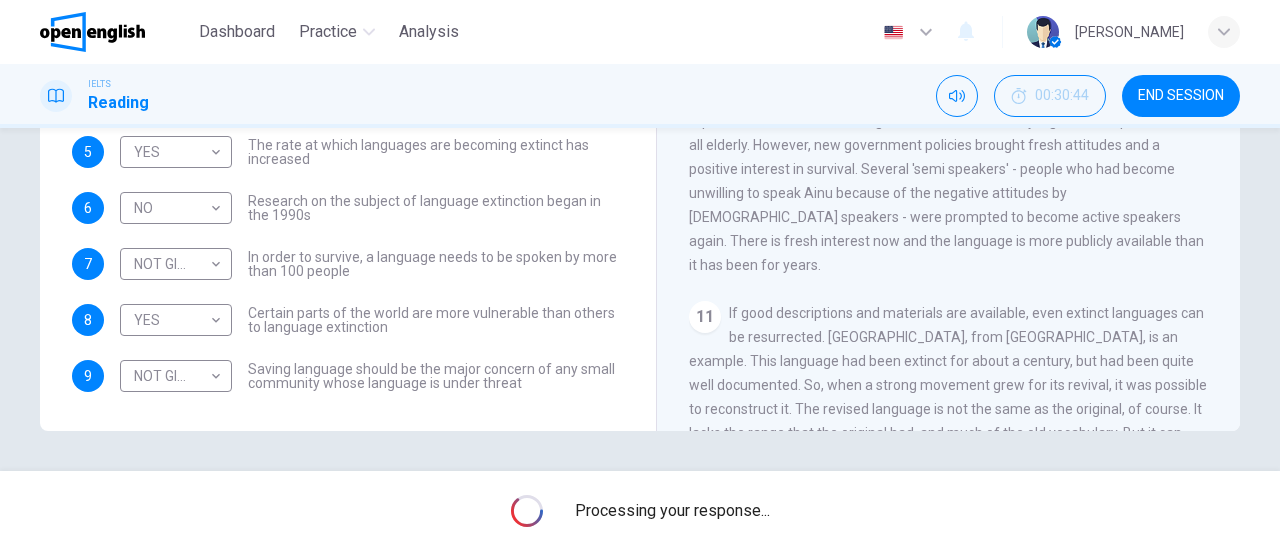 scroll, scrollTop: 1874, scrollLeft: 0, axis: vertical 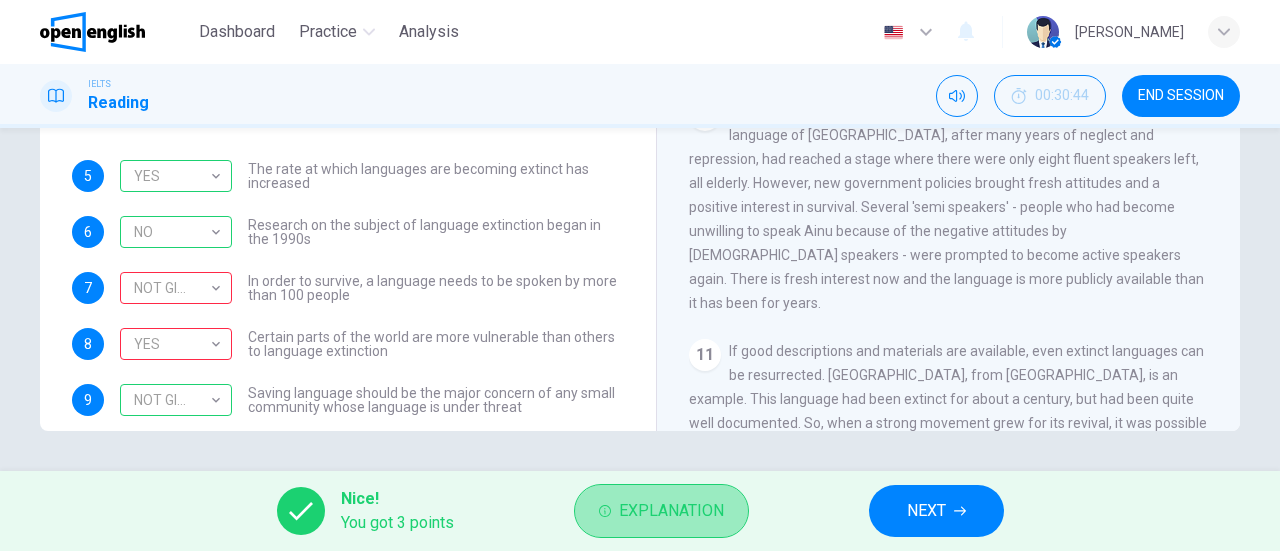click 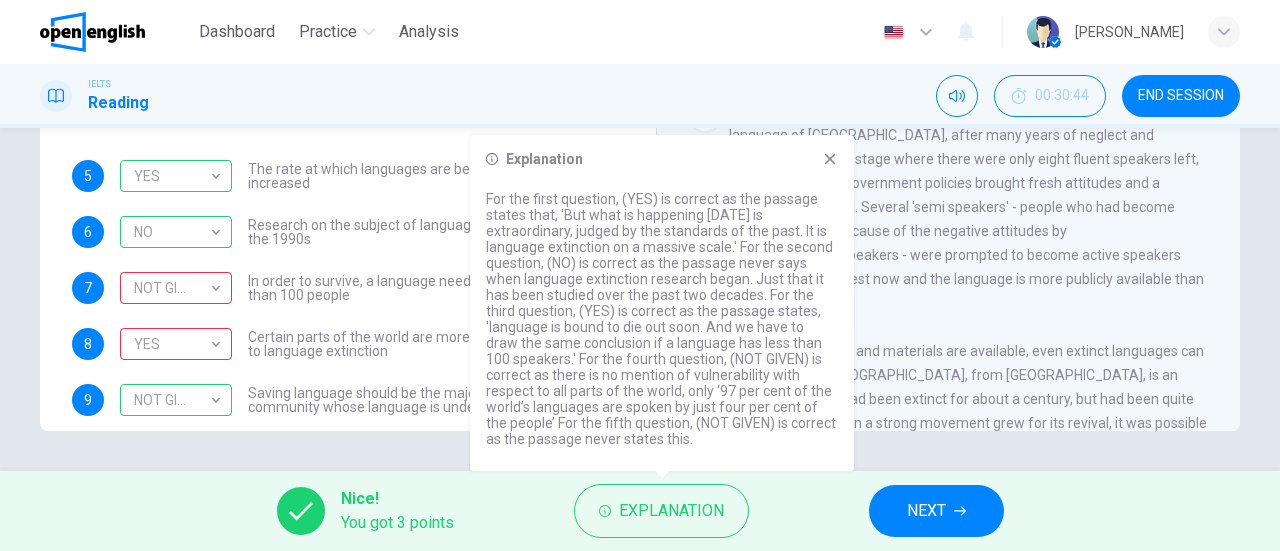 click 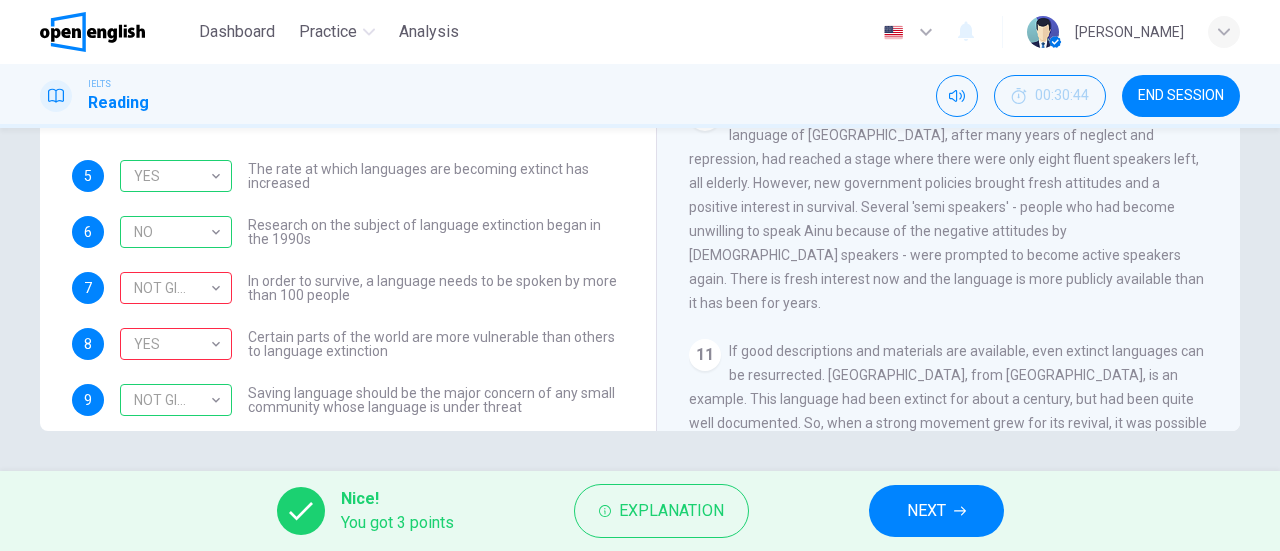 click on "NEXT" at bounding box center (926, 511) 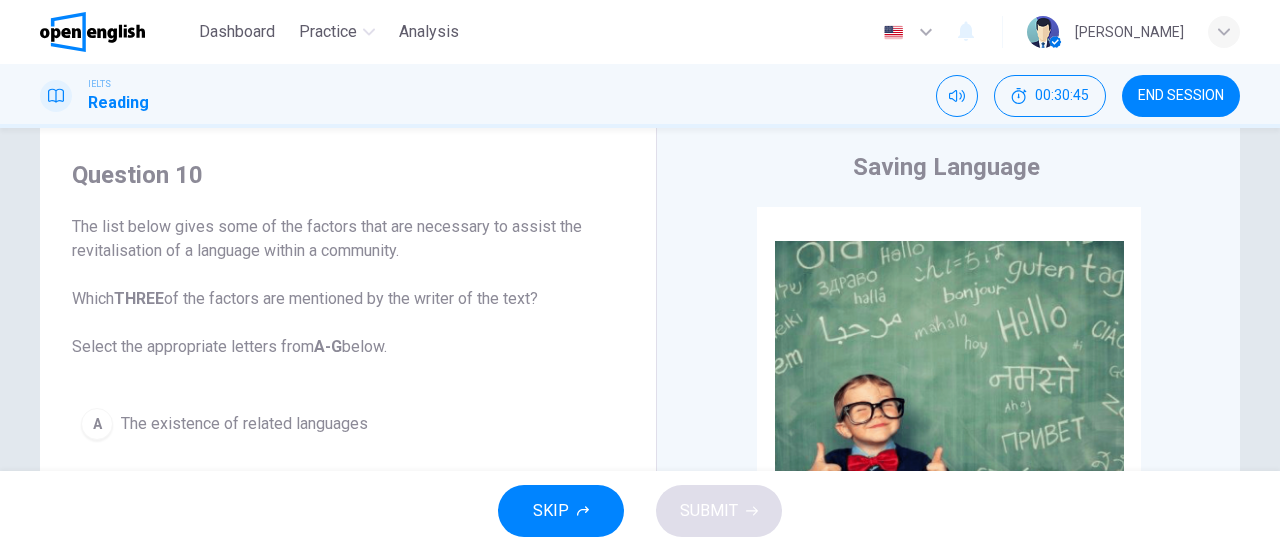 scroll, scrollTop: 0, scrollLeft: 0, axis: both 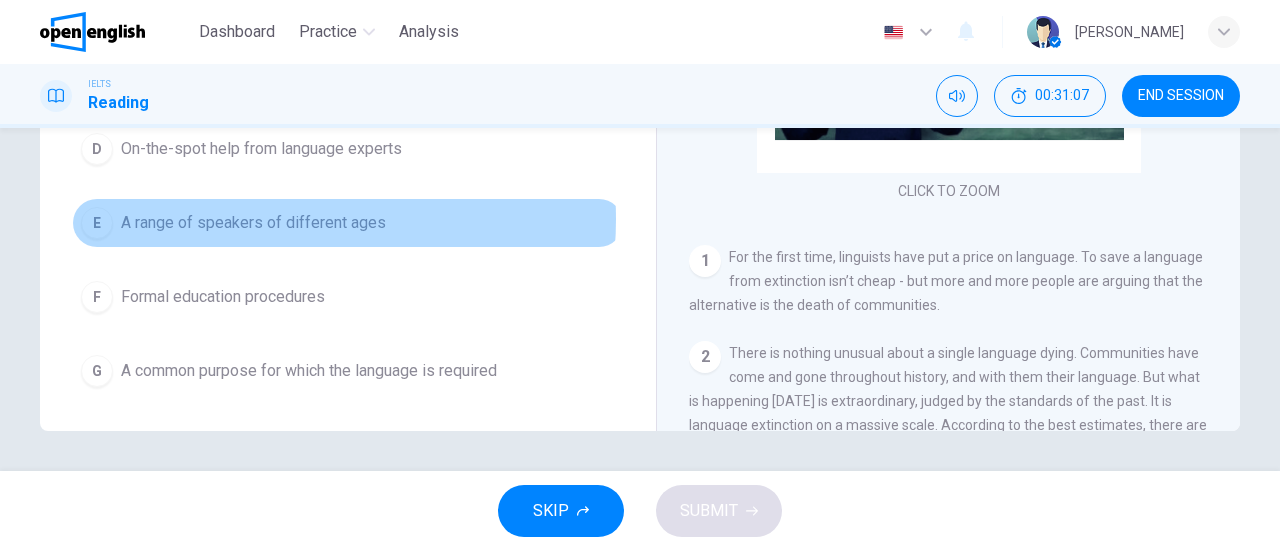 click on "A range of speakers of different ages" at bounding box center [253, 223] 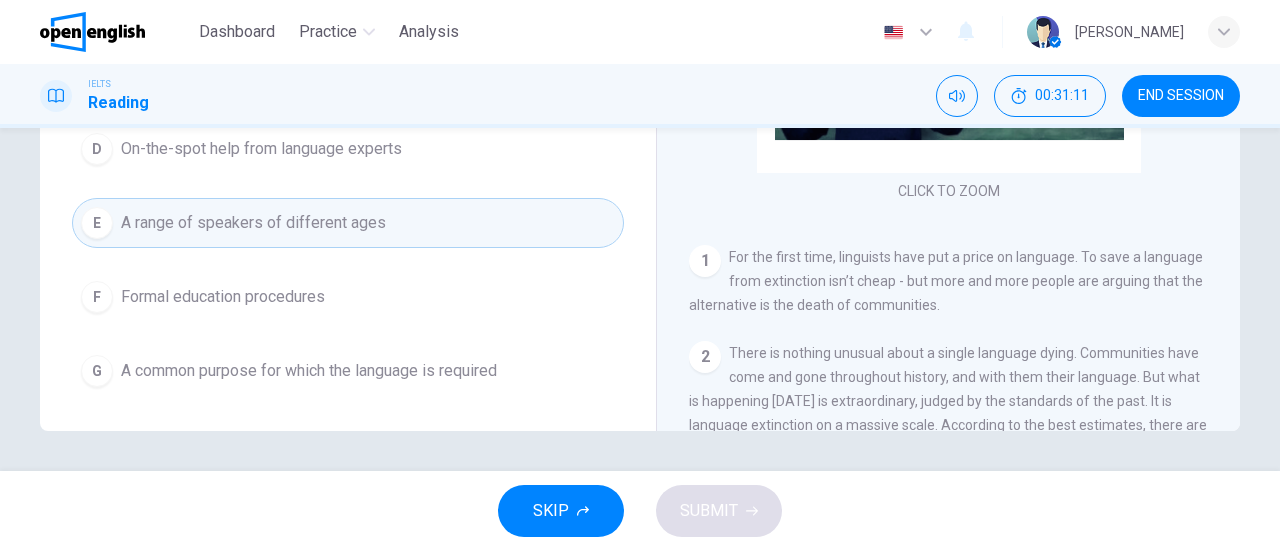 click on "A common purpose for which the language is required" at bounding box center [309, 371] 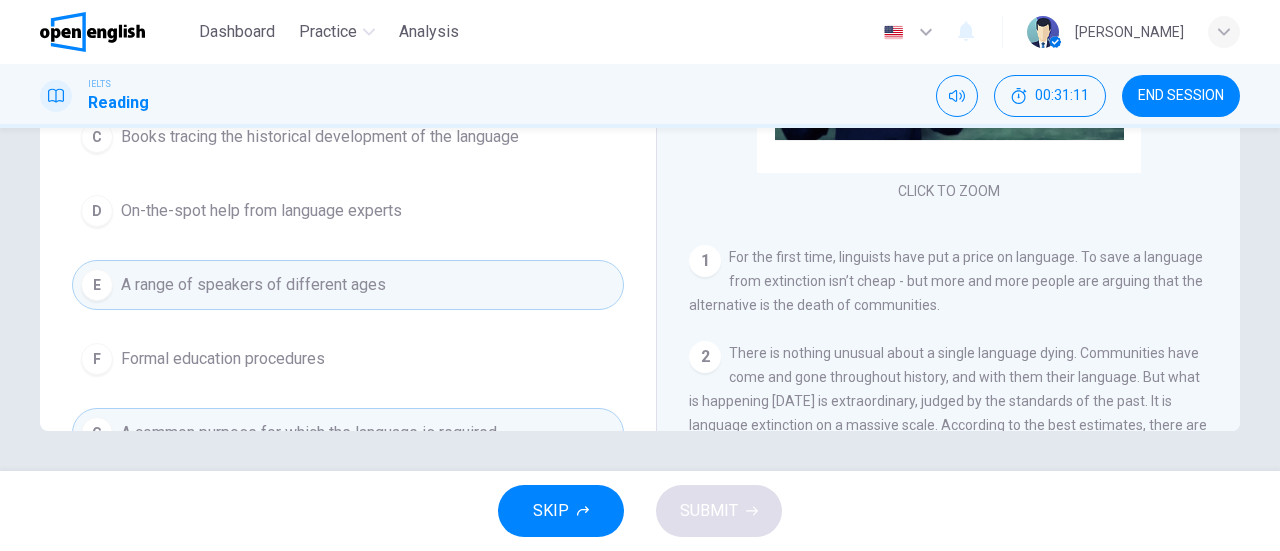 scroll, scrollTop: 0, scrollLeft: 0, axis: both 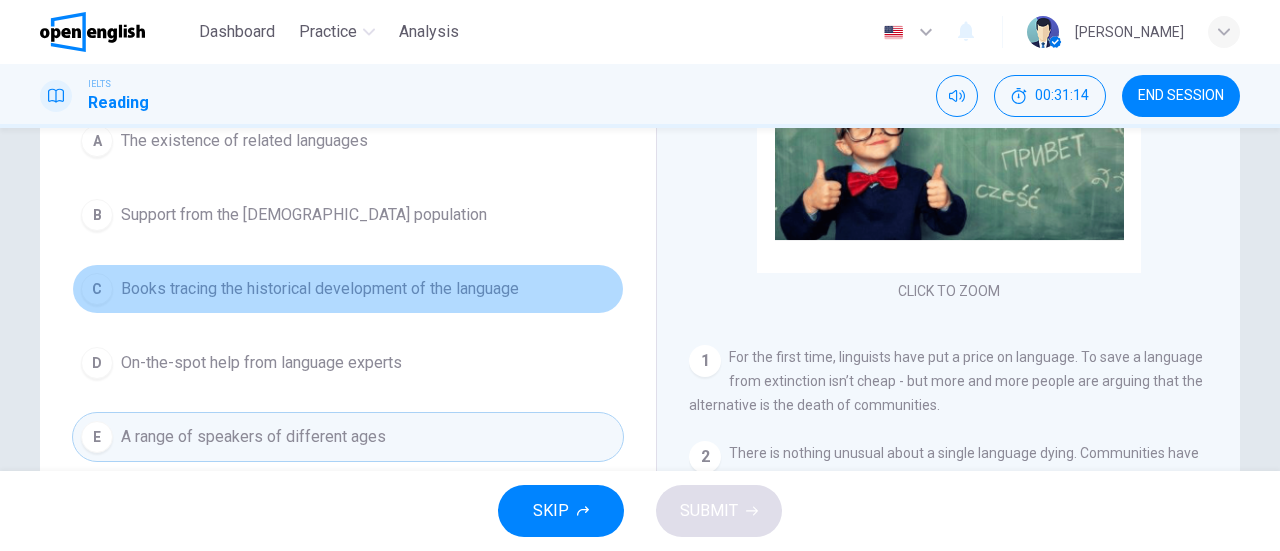 click on "Books tracing the historical development of the language" at bounding box center [320, 289] 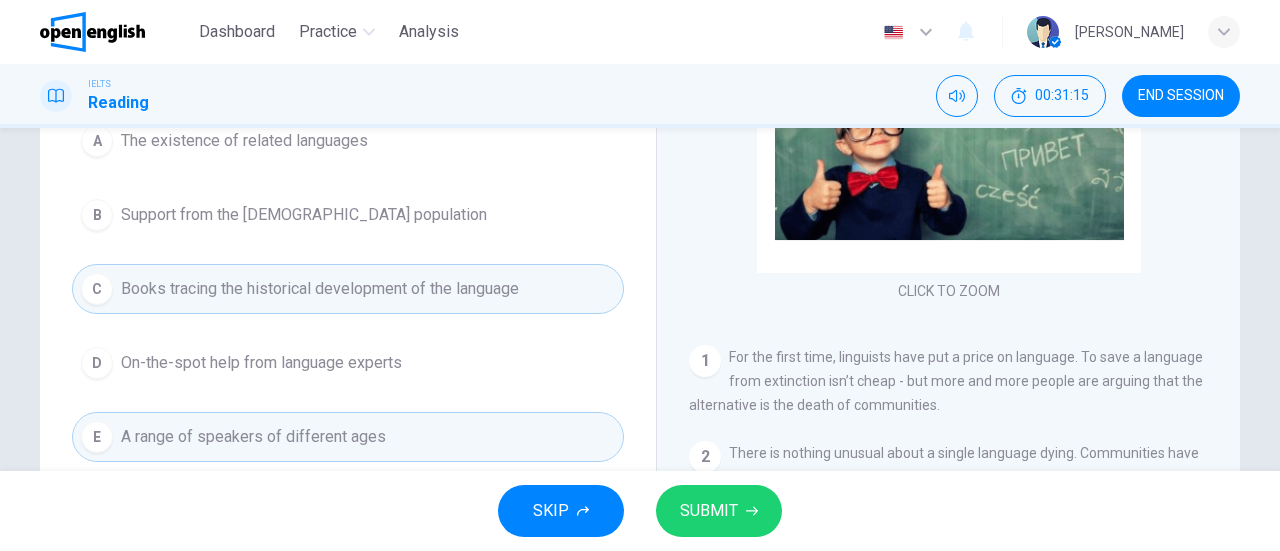 click on "SUBMIT" at bounding box center [719, 511] 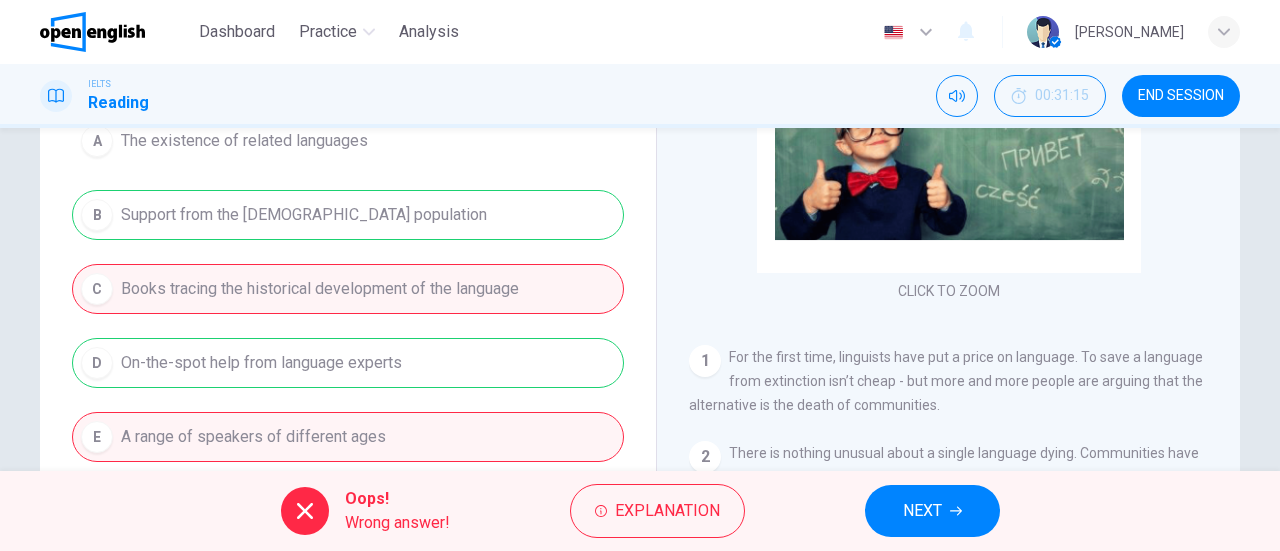 scroll, scrollTop: 114, scrollLeft: 0, axis: vertical 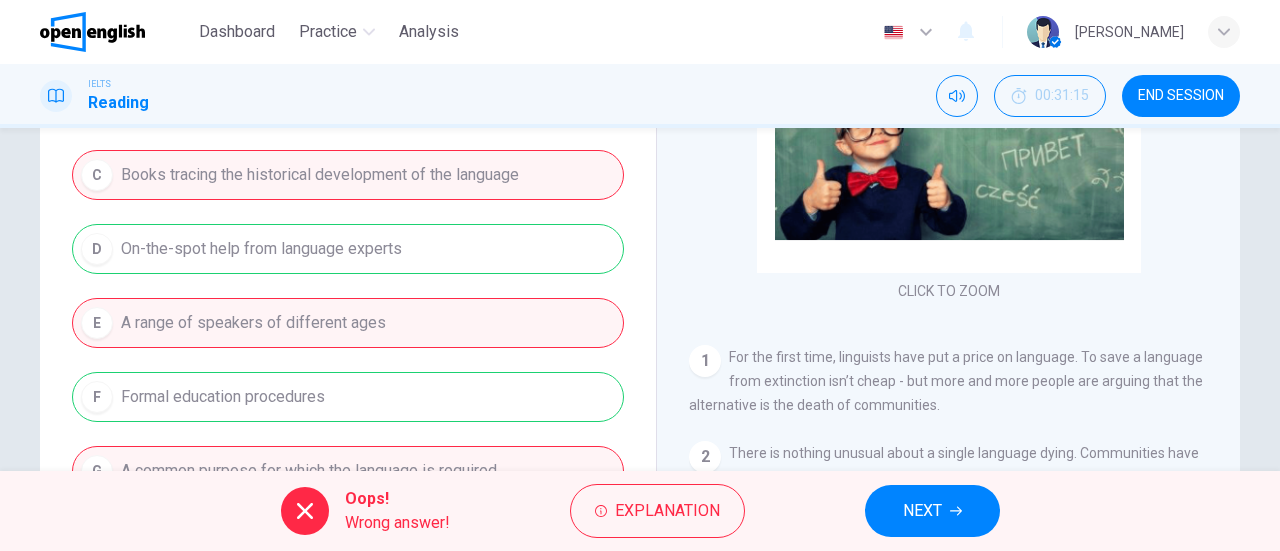 click on "NEXT" at bounding box center [932, 511] 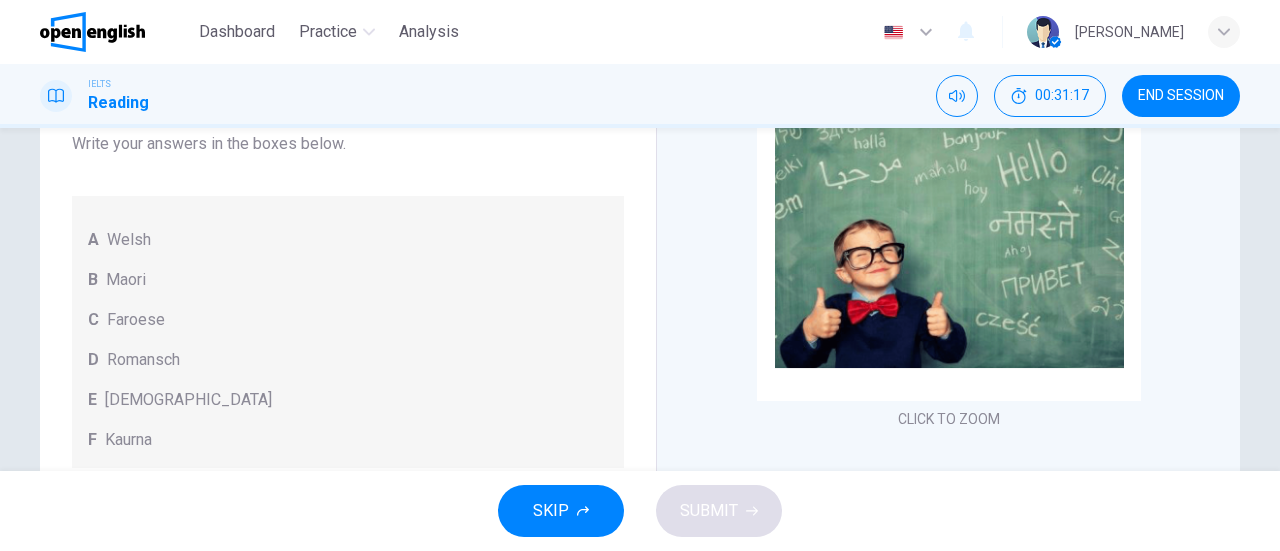 scroll, scrollTop: 132, scrollLeft: 0, axis: vertical 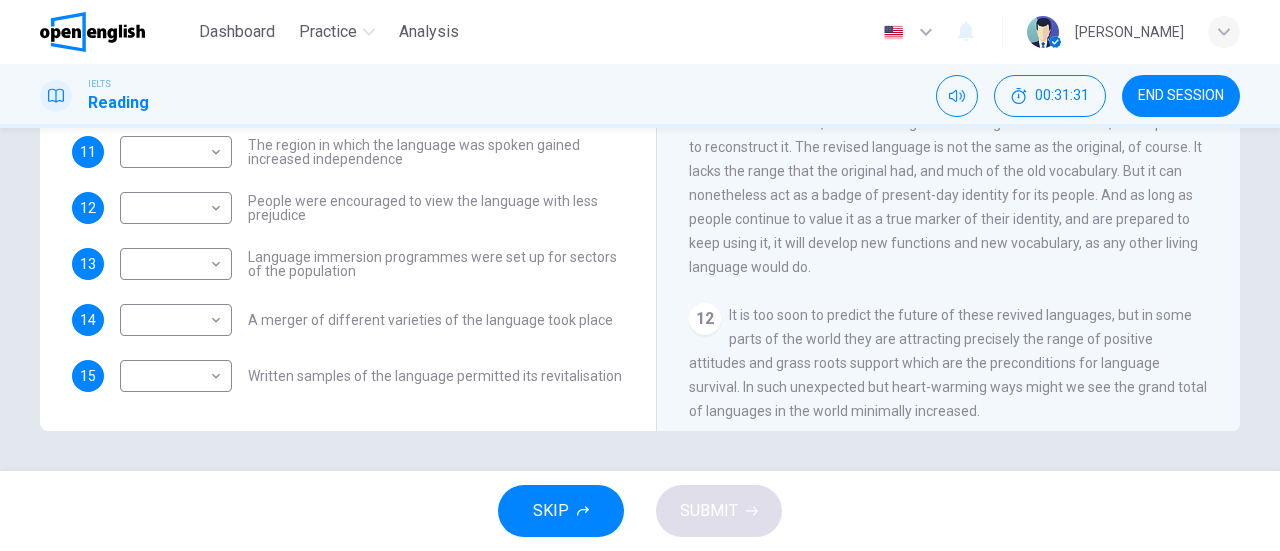 click on "END SESSION" at bounding box center [1181, 96] 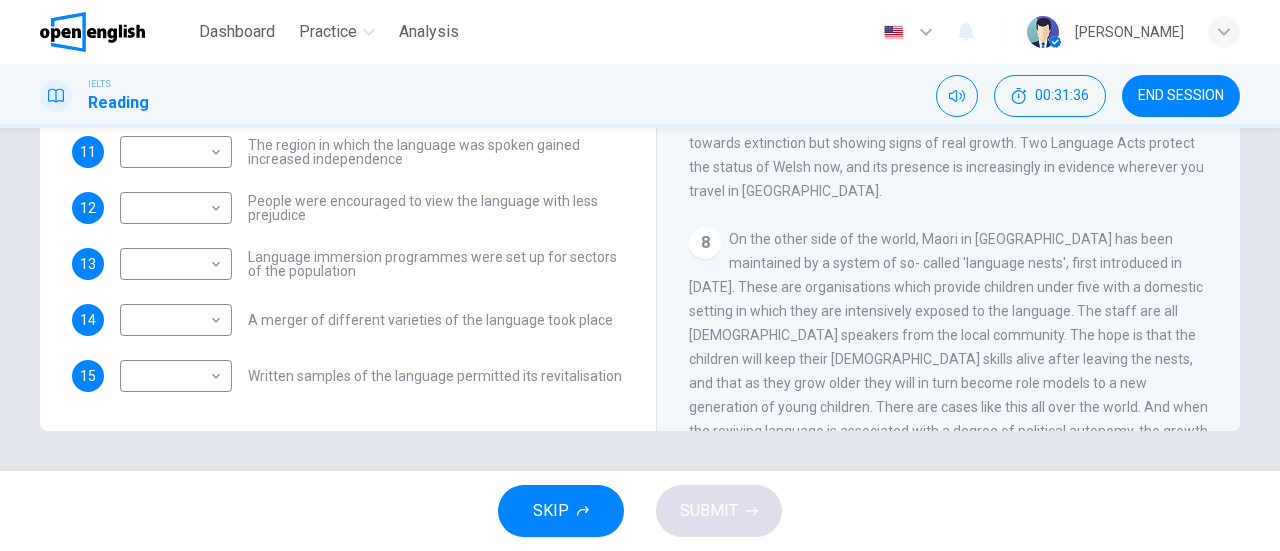 scroll, scrollTop: 1174, scrollLeft: 0, axis: vertical 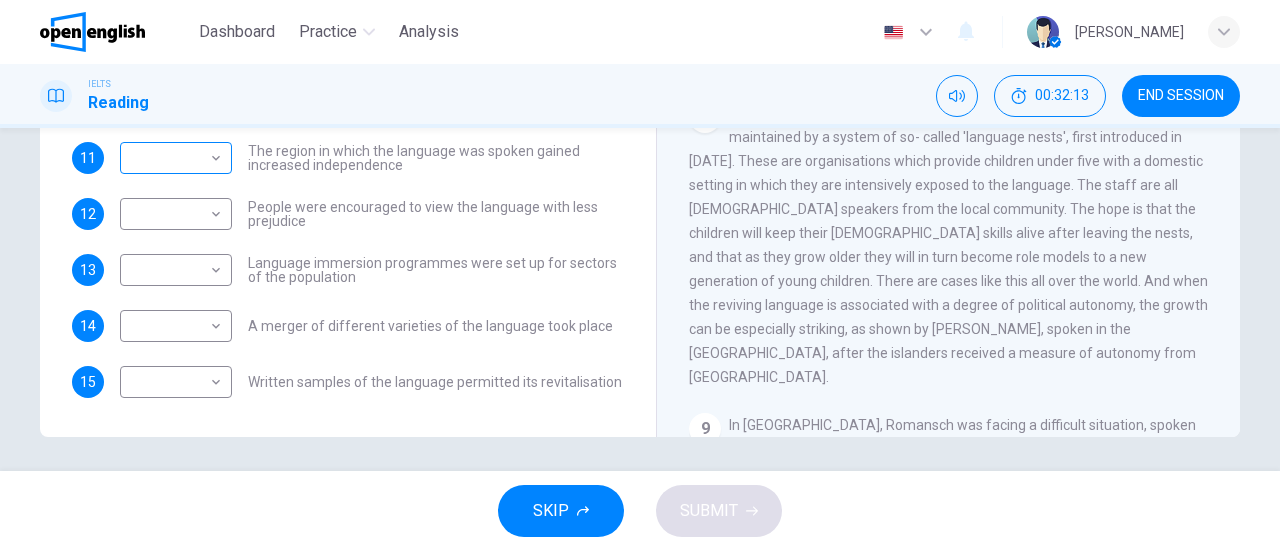 click on "This site uses cookies, as explained in our  Privacy Policy . If you agree to the use of cookies, please click the Accept button and continue to browse our site.   Privacy Policy Accept This site uses cookies, as explained in our  Privacy Policy . If you agree to the use of cookies, please click the Accept button and continue to browse our site.   Privacy Policy Accept Dashboard Practice Analysis English ** ​ [PERSON_NAME] IELTS Reading 00:32:13 END SESSION Questions 11 - 15 Match the languages  A-F  with the statements below which describe how a language was saved.
Write your answers in the boxes below. A Welsh B Maori C Faroese D Romansch E Ainu F Kaurna 11 ​ ​ The region in which the language was spoken gained increased independence 12 ​ ​ People were encouraged to view the language with less prejudice 13 ​ ​ Language immersion programmes were set up for sectors of the population 14 ​ ​ A merger of different varieties of the language took place 15 ​ ​ Saving Language CLICK TO ZOOM 1 2 3 4" at bounding box center [640, 275] 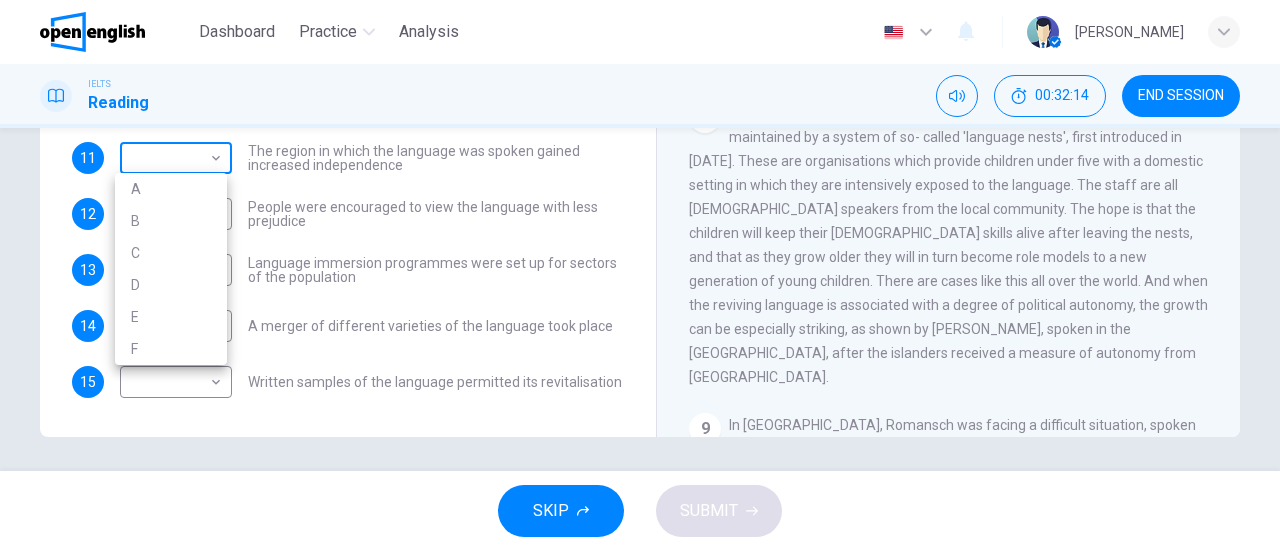 click at bounding box center (640, 275) 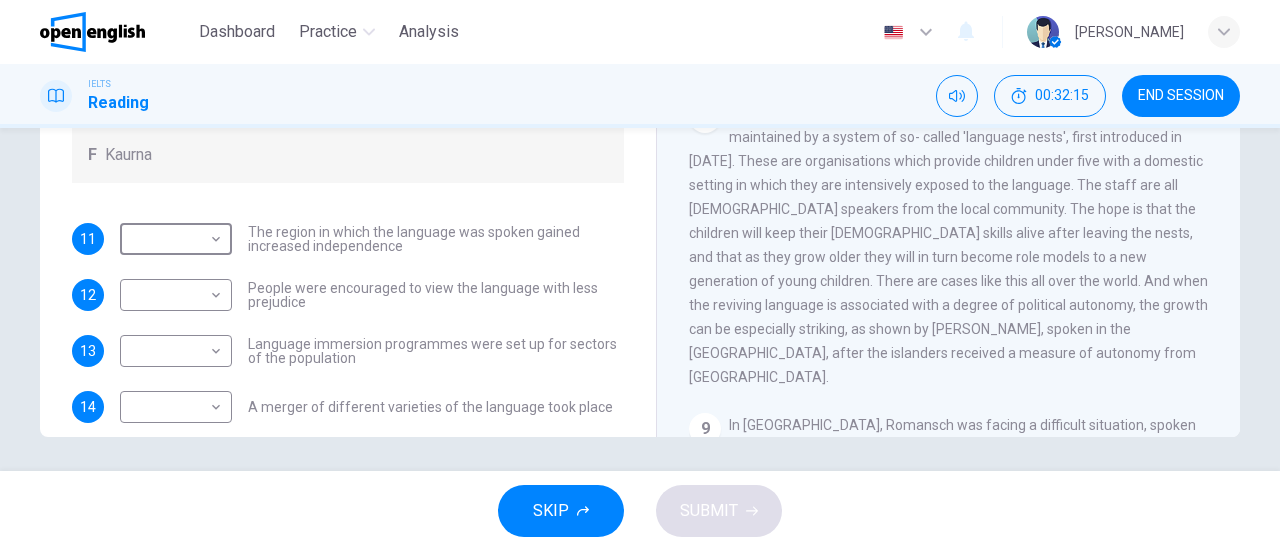 scroll, scrollTop: 0, scrollLeft: 0, axis: both 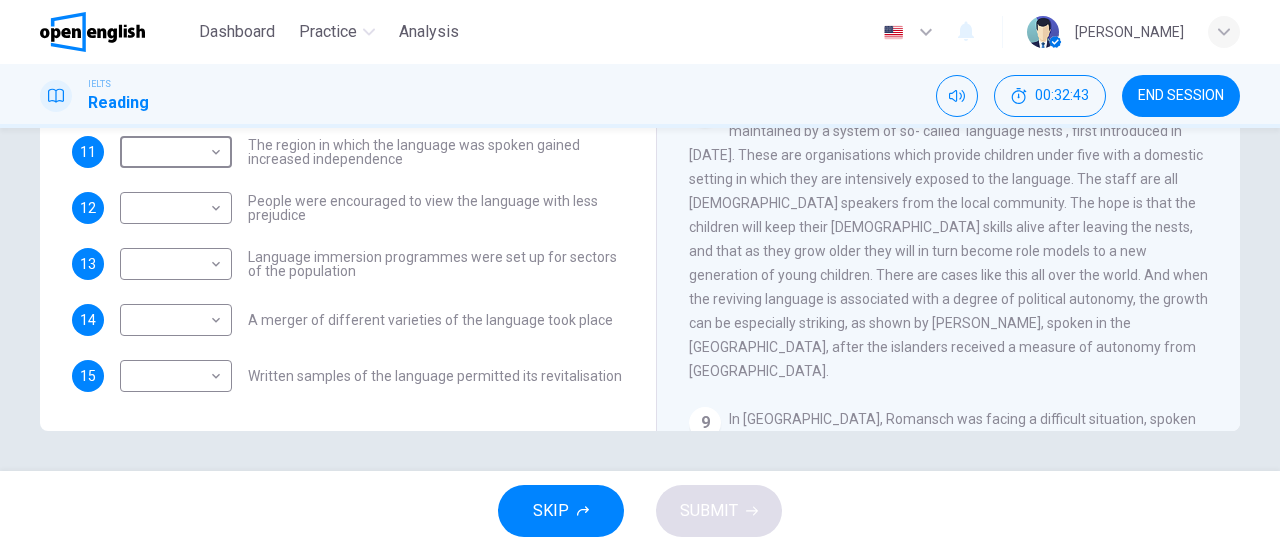 click on "8 On the other side of the world, Maori in [GEOGRAPHIC_DATA] has been maintained by a system of so- called 'language nests', first introduced in [DATE]. These are organisations which provide children under five with a domestic setting in which they are intensively exposed to the language. The staff are all [DEMOGRAPHIC_DATA] speakers from the local community. The hope is that the children will keep their [DEMOGRAPHIC_DATA] skills alive after leaving the nests, and that as they grow older they will in turn become role models to a new generation of young children. There are cases like this all over the world. And when the reviving language is associated with a degree of political autonomy, the growth can be especially striking, as shown by [PERSON_NAME], spoken in the [GEOGRAPHIC_DATA], after the islanders
received a measure of autonomy from [GEOGRAPHIC_DATA]." at bounding box center (949, 239) 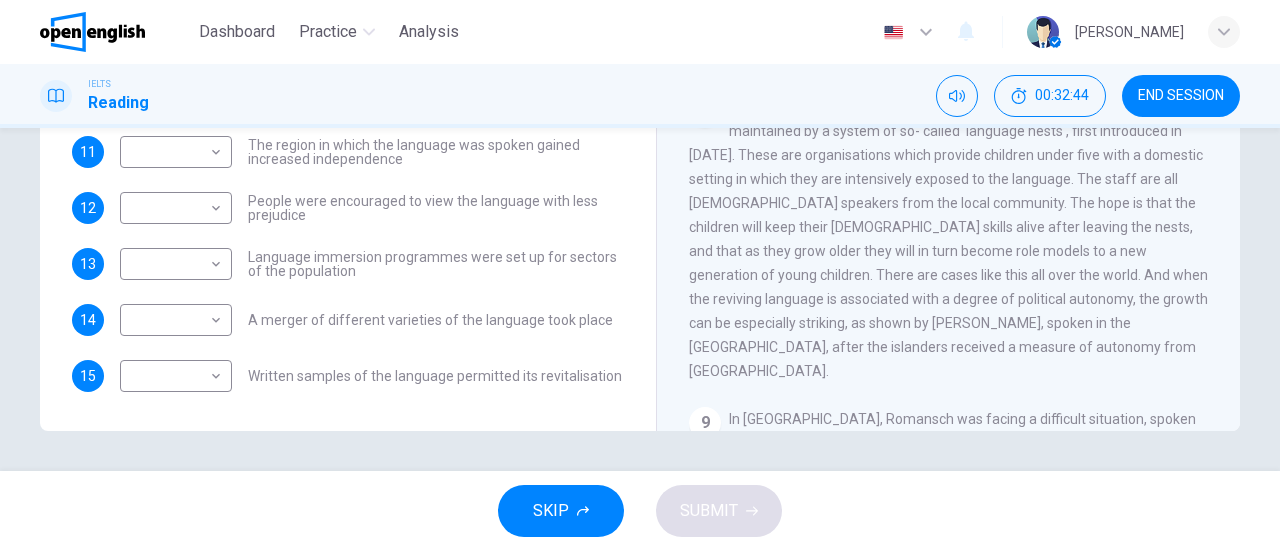 drag, startPoint x: 849, startPoint y: 409, endPoint x: 786, endPoint y: 313, distance: 114.82596 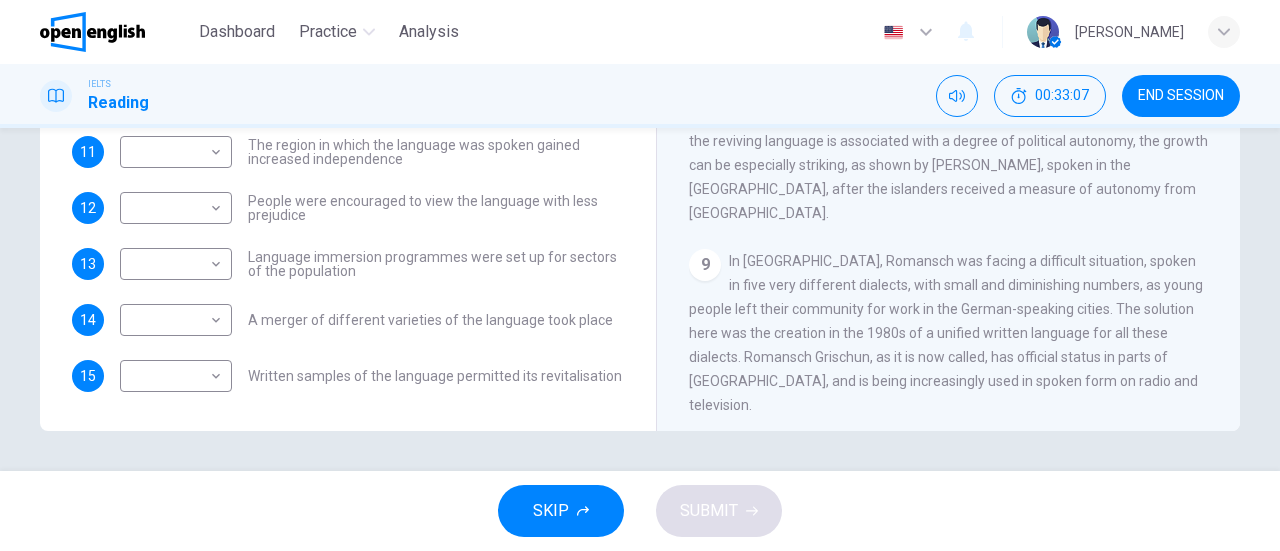 scroll, scrollTop: 1574, scrollLeft: 0, axis: vertical 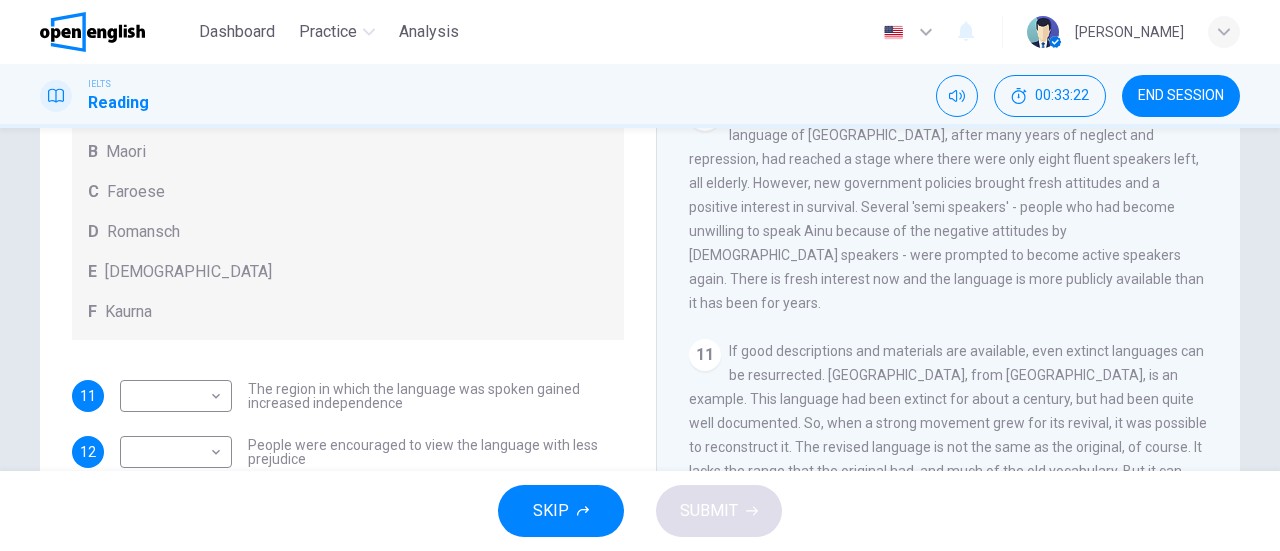 click on "END SESSION" at bounding box center [1181, 96] 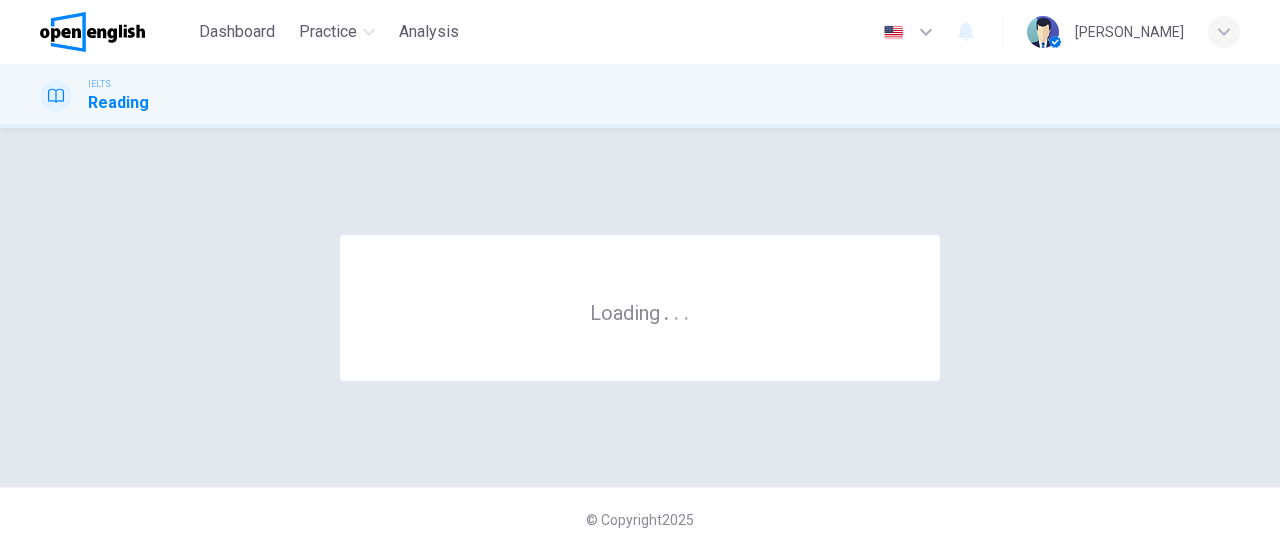 scroll, scrollTop: 0, scrollLeft: 0, axis: both 